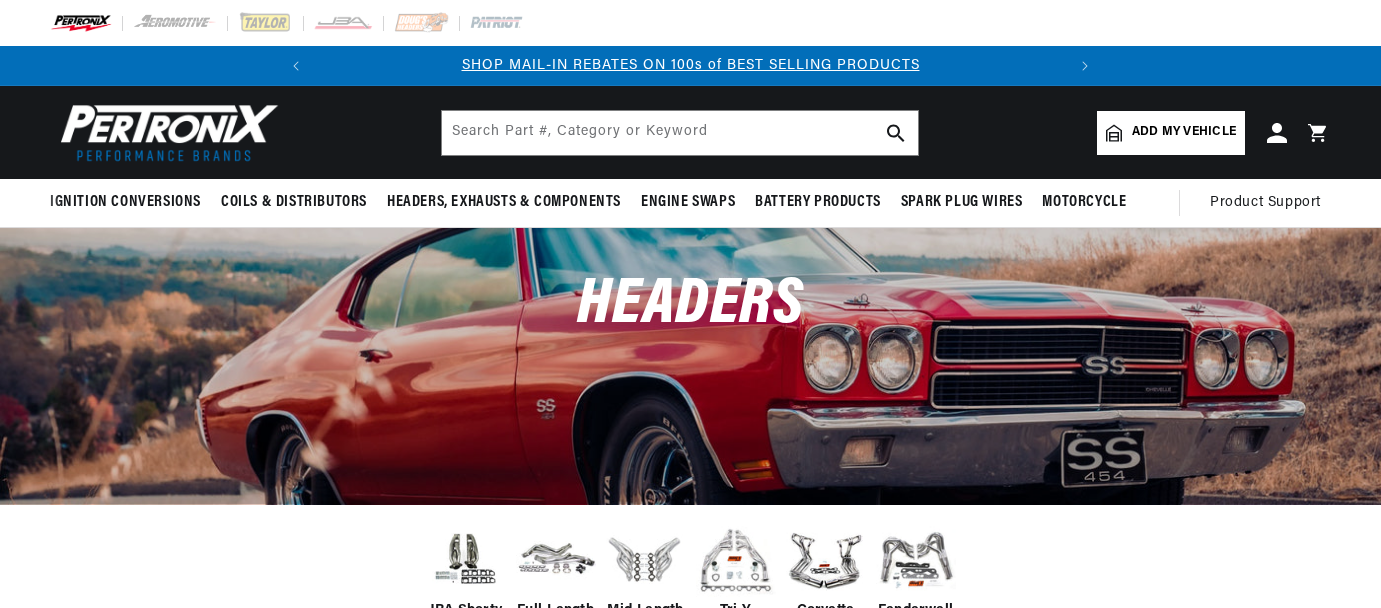 scroll, scrollTop: 0, scrollLeft: 0, axis: both 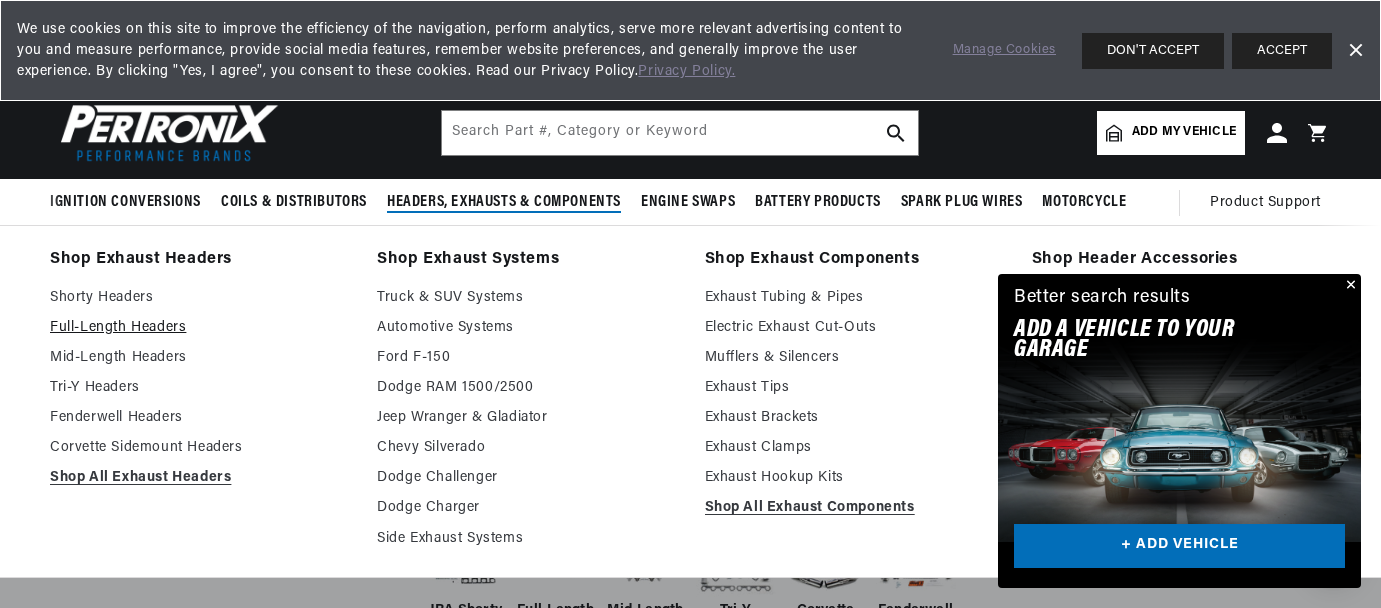 click on "Full-Length Headers" at bounding box center [199, 328] 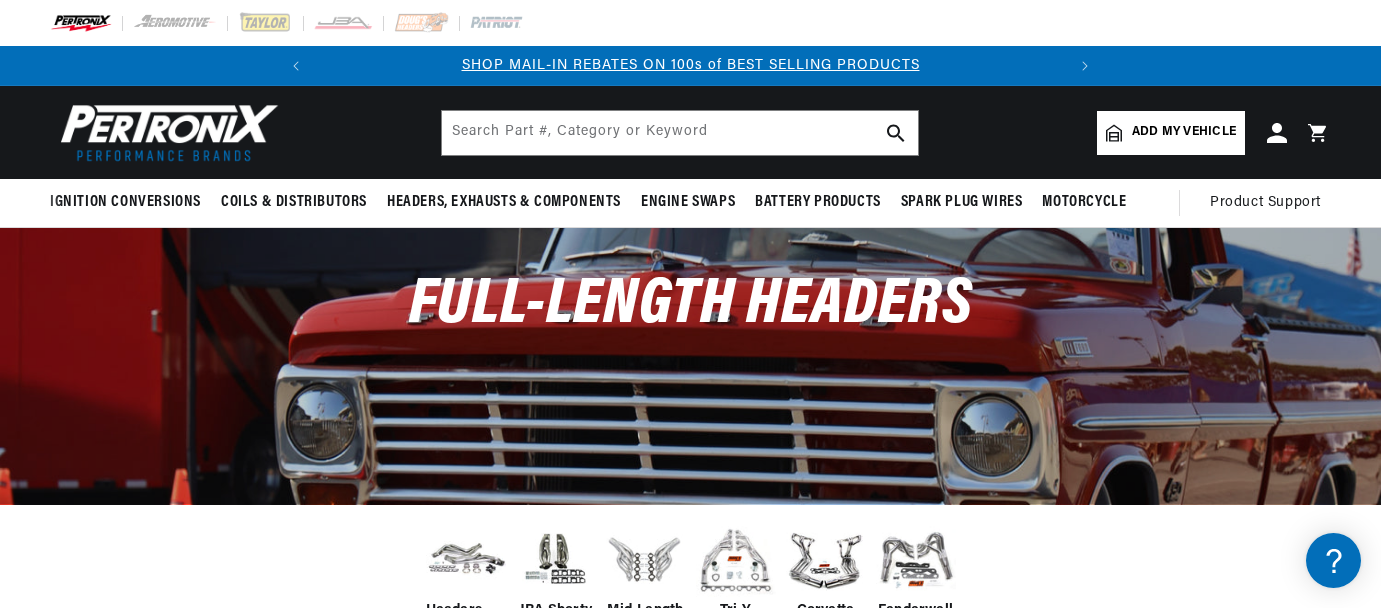 scroll, scrollTop: 200, scrollLeft: 0, axis: vertical 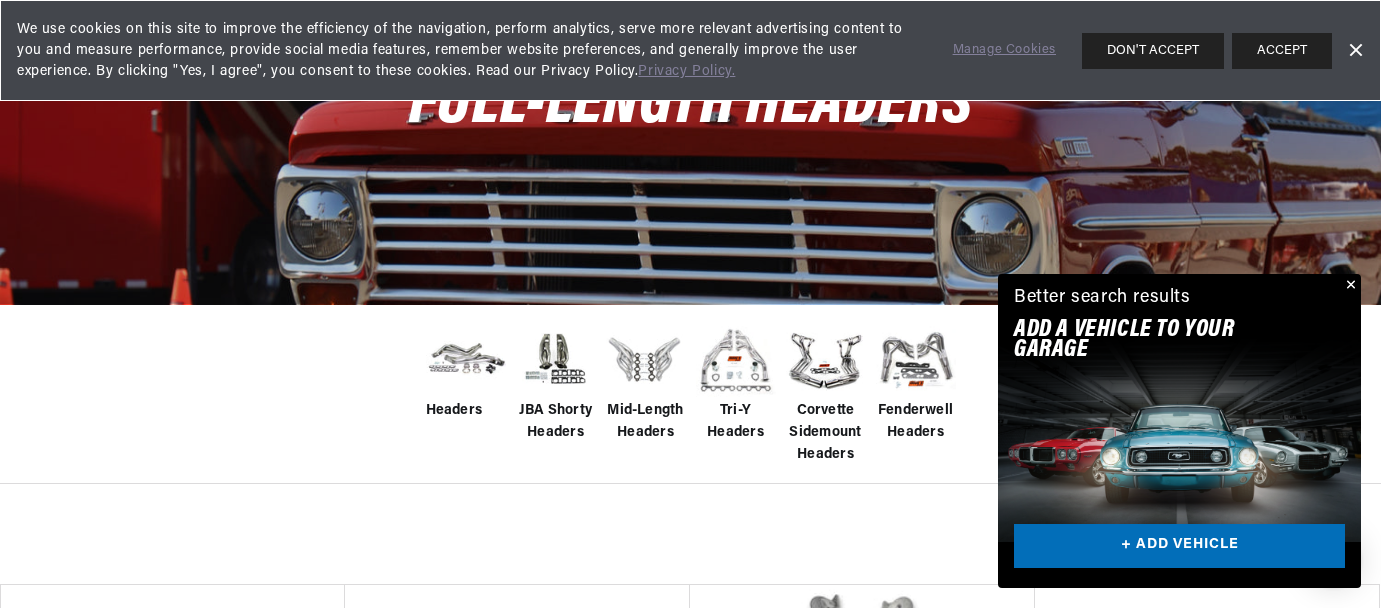 click on "Headers" at bounding box center (454, 411) 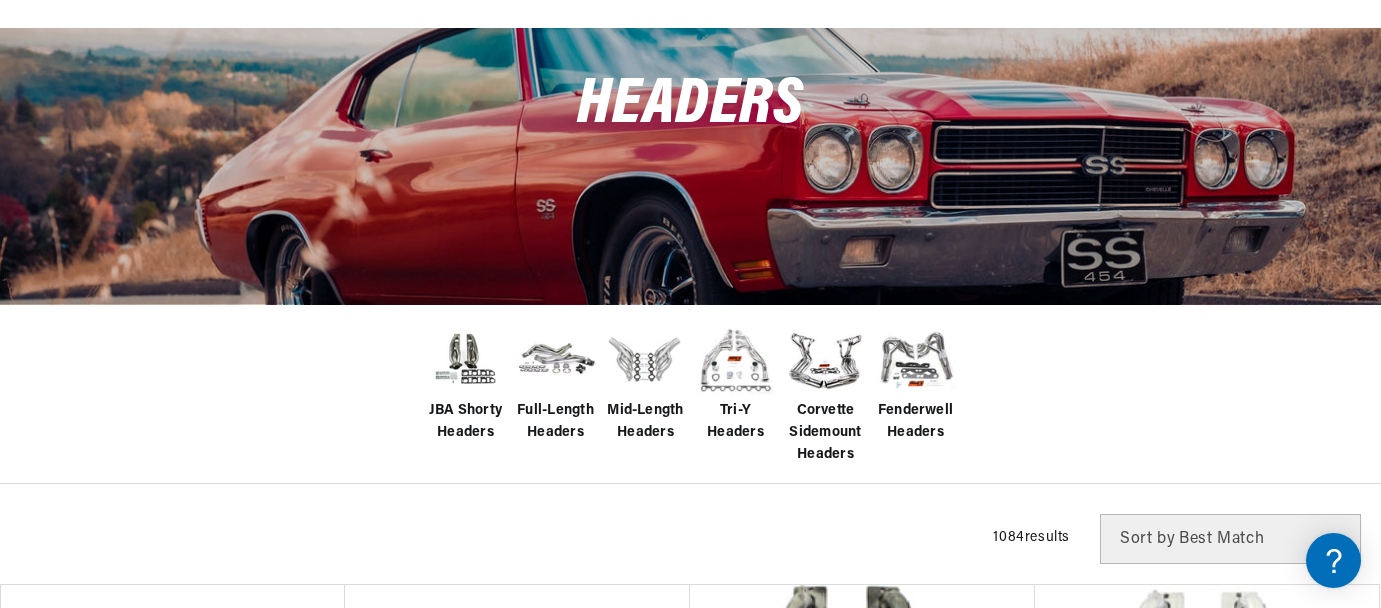 scroll, scrollTop: 400, scrollLeft: 0, axis: vertical 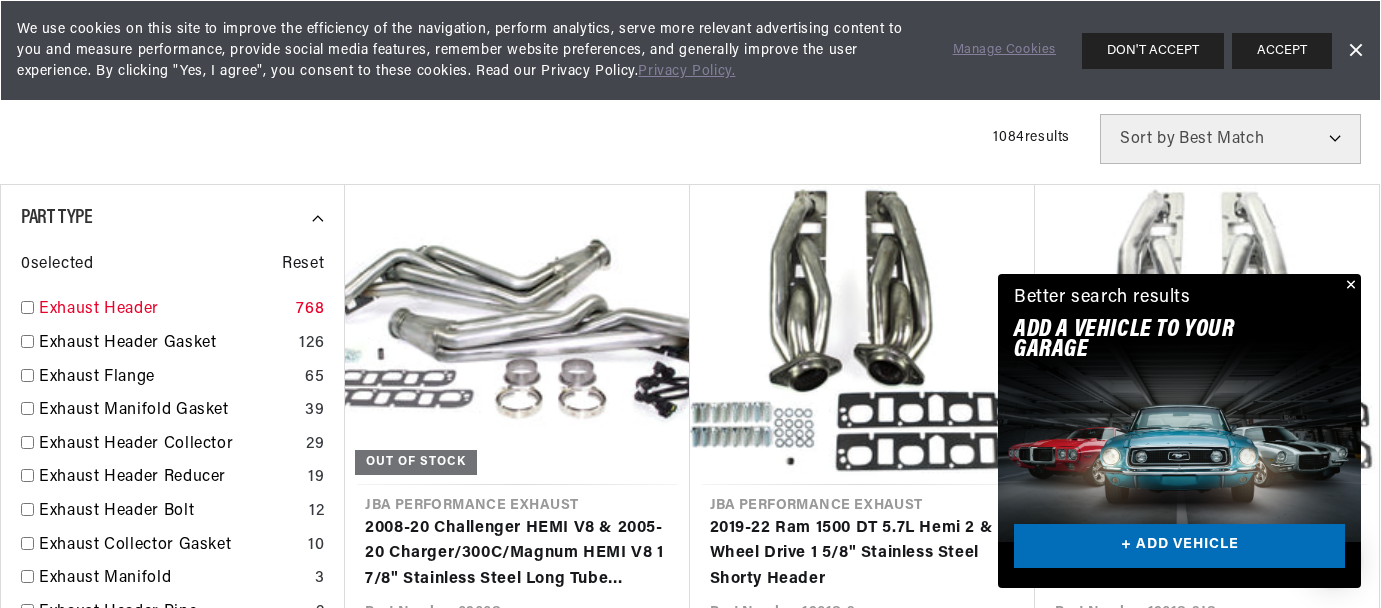 click at bounding box center (27, 307) 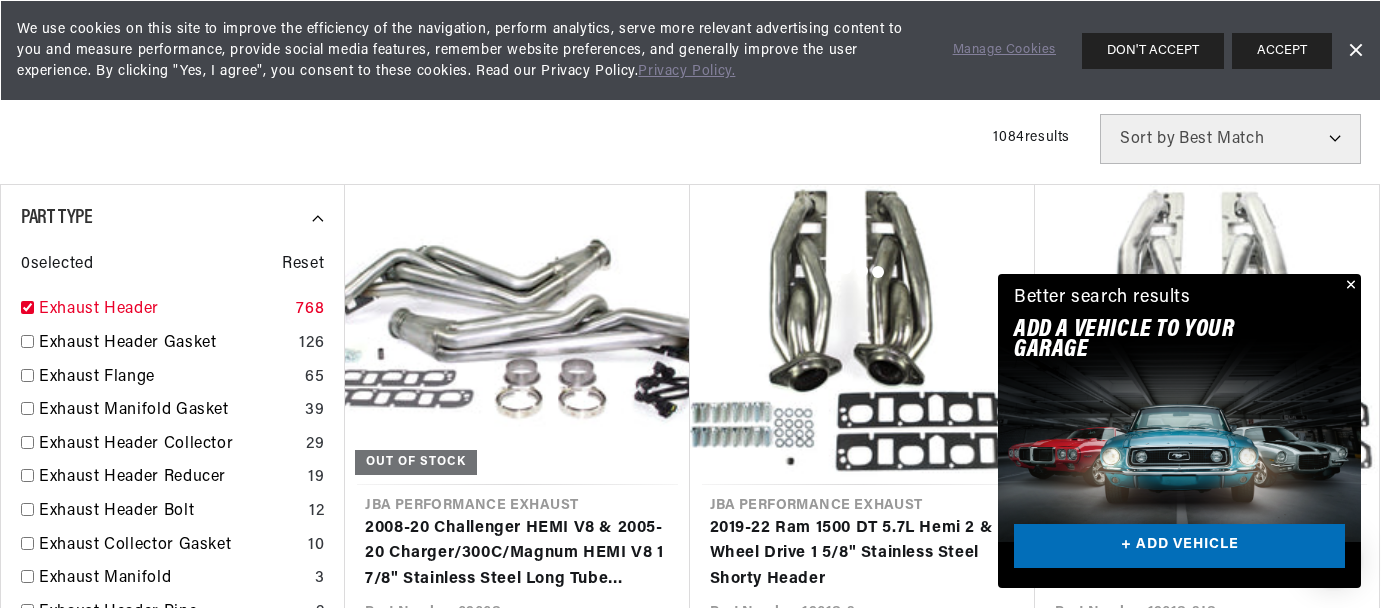 checkbox on "true" 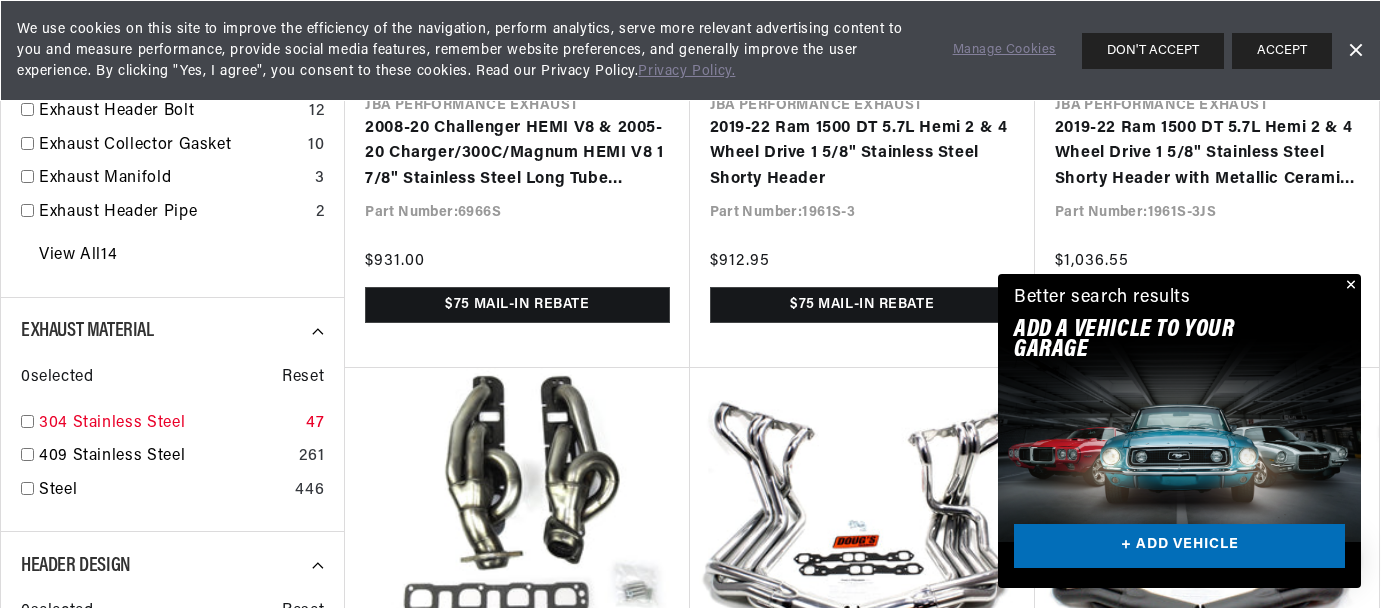 scroll, scrollTop: 1300, scrollLeft: 0, axis: vertical 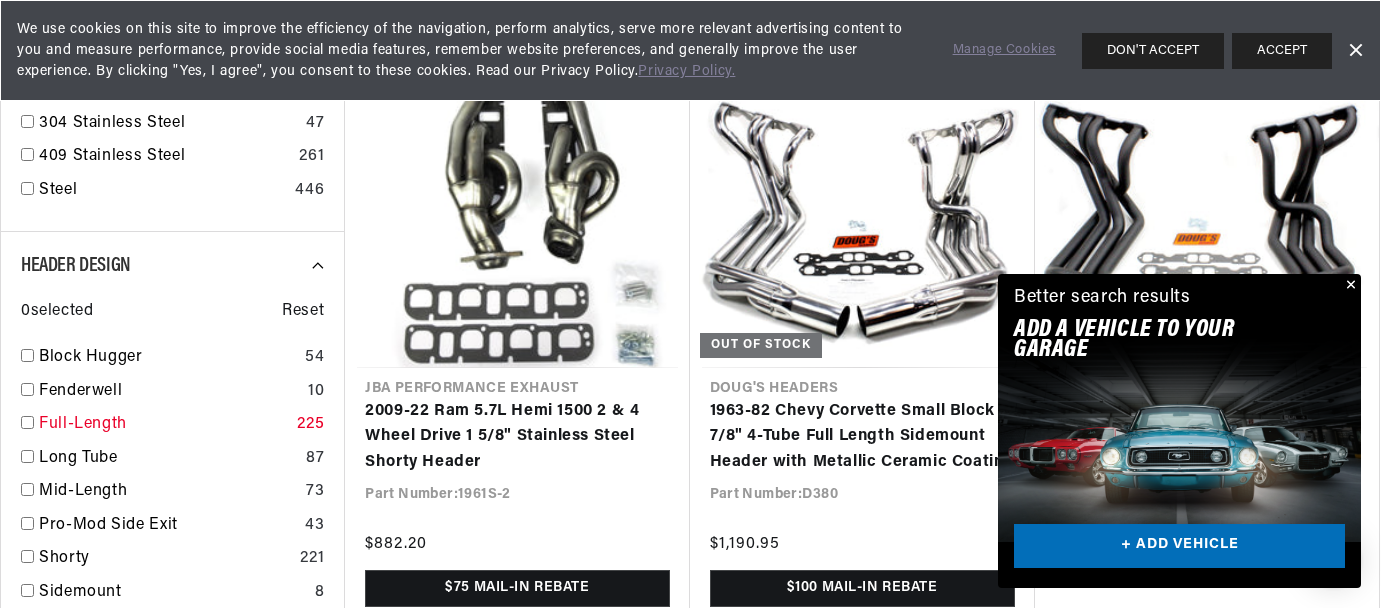 click at bounding box center [27, 422] 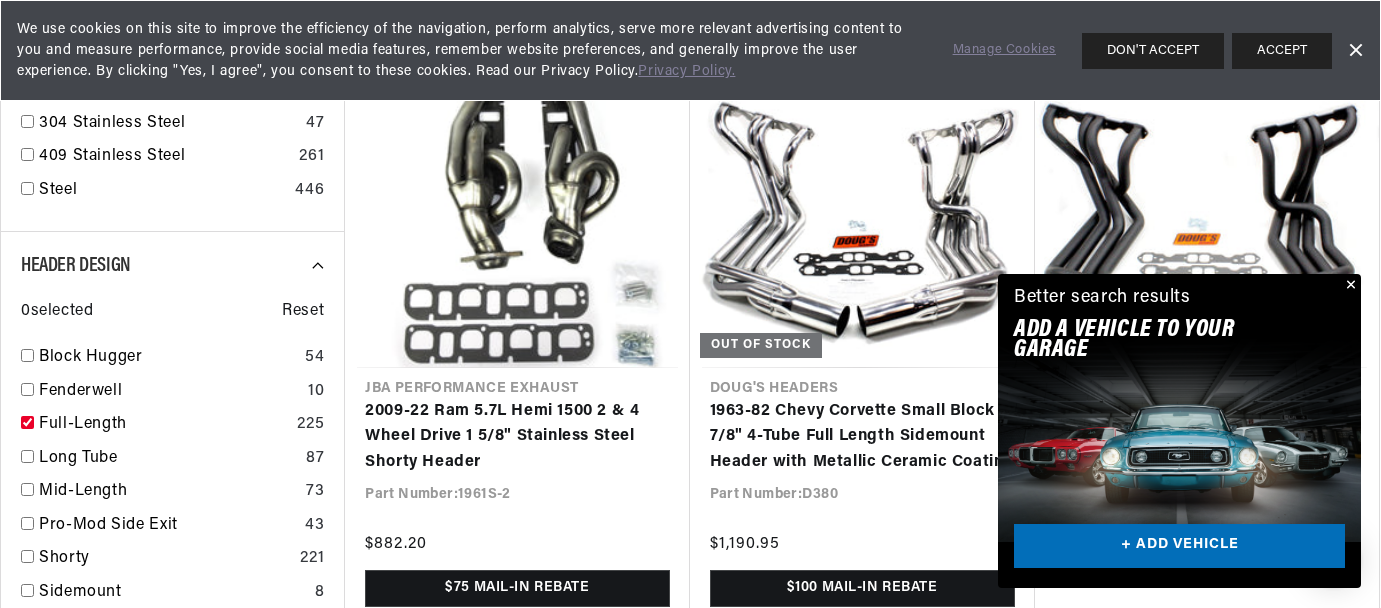 checkbox on "true" 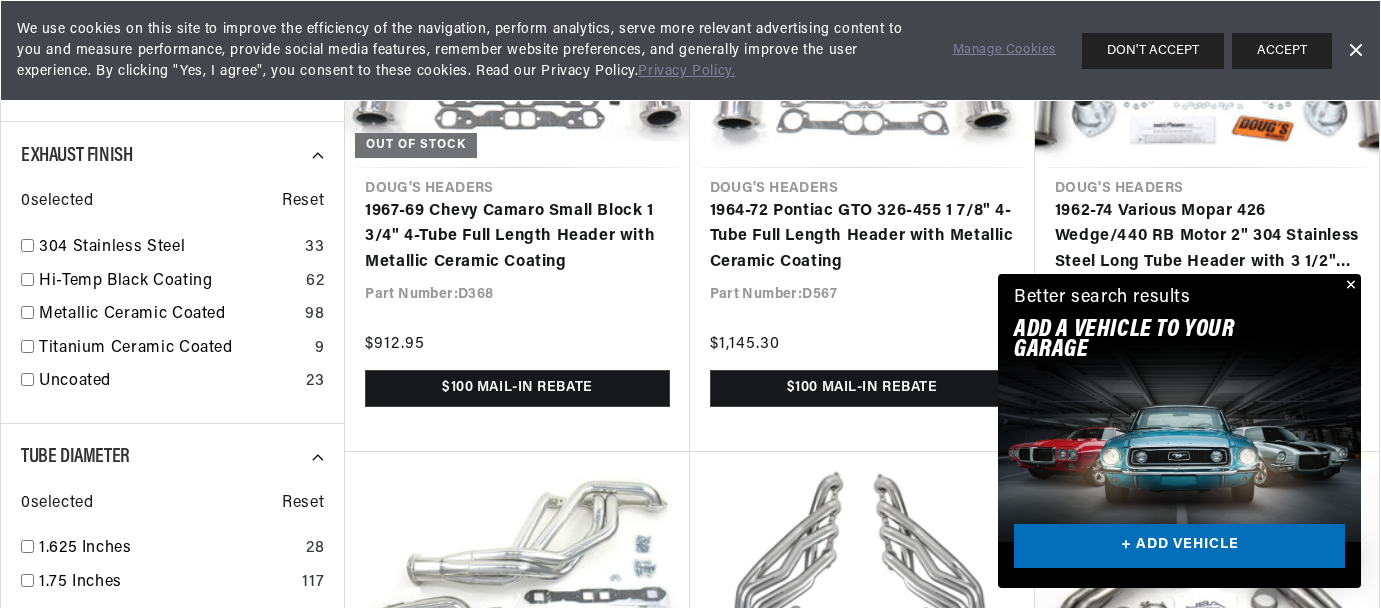 scroll, scrollTop: 1700, scrollLeft: 0, axis: vertical 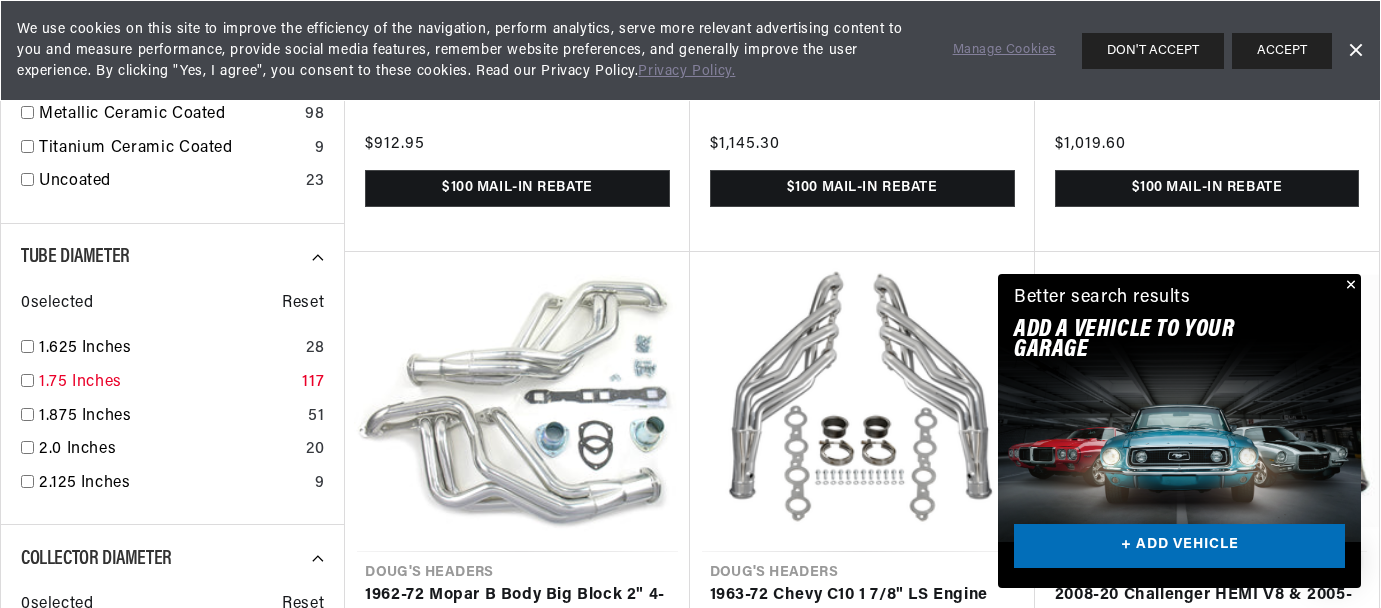 click at bounding box center [27, 380] 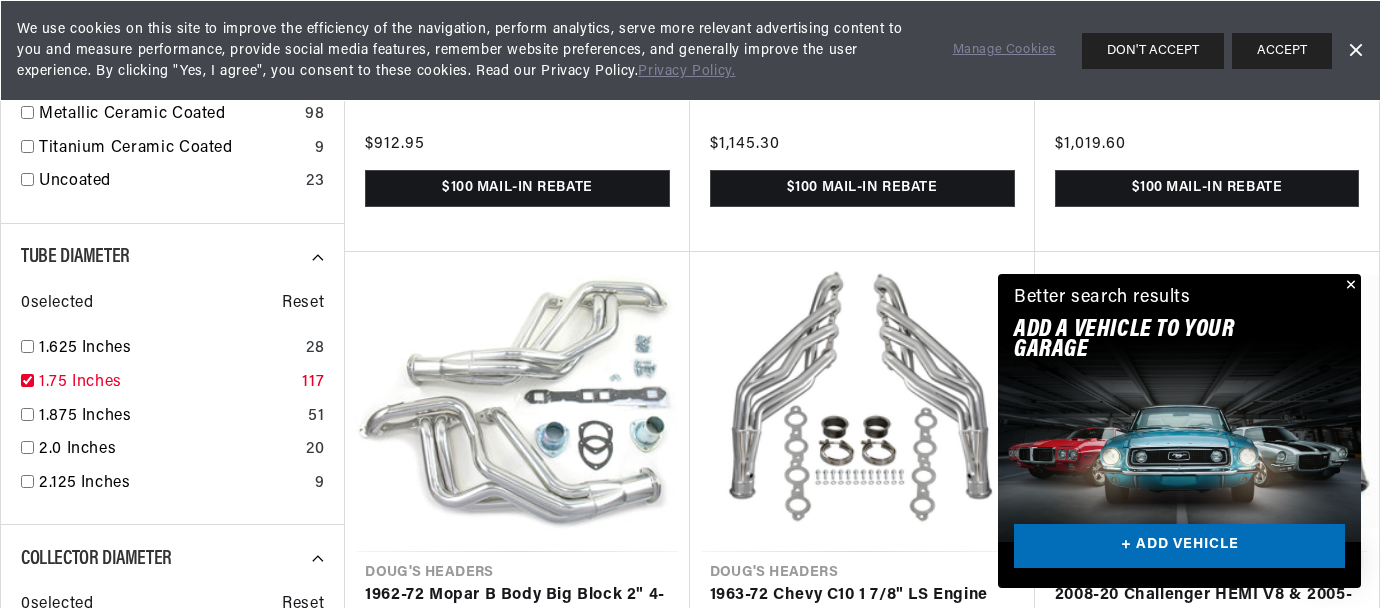 checkbox on "true" 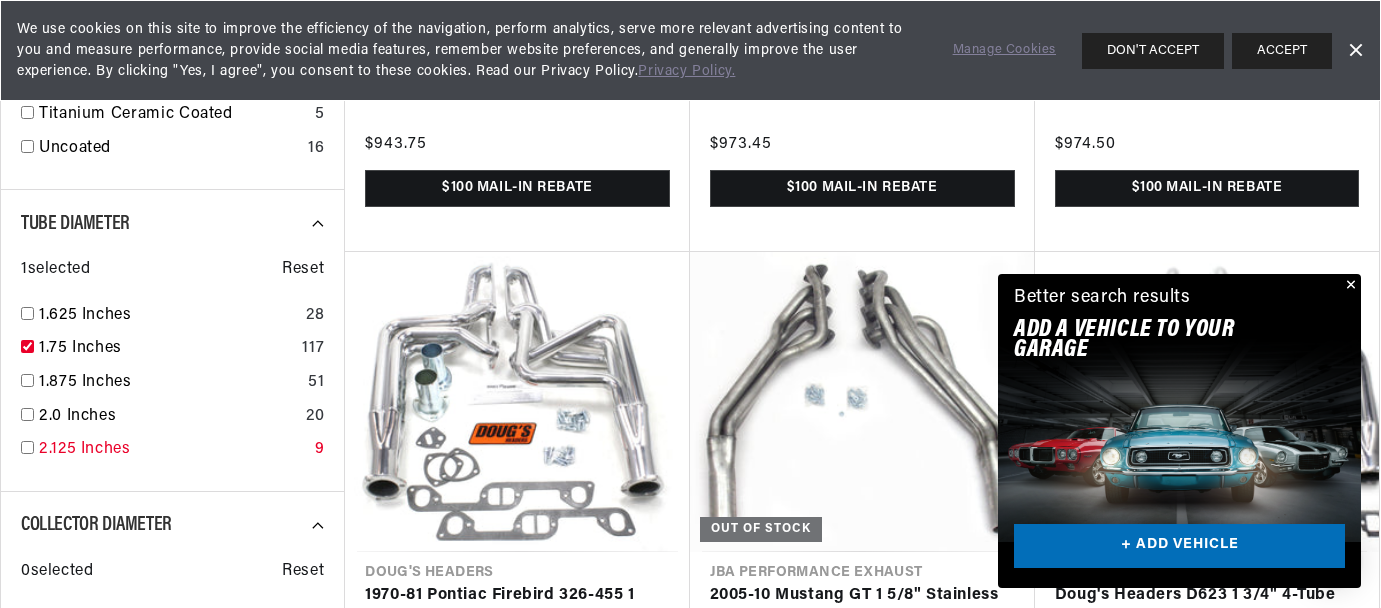 scroll, scrollTop: 2000, scrollLeft: 0, axis: vertical 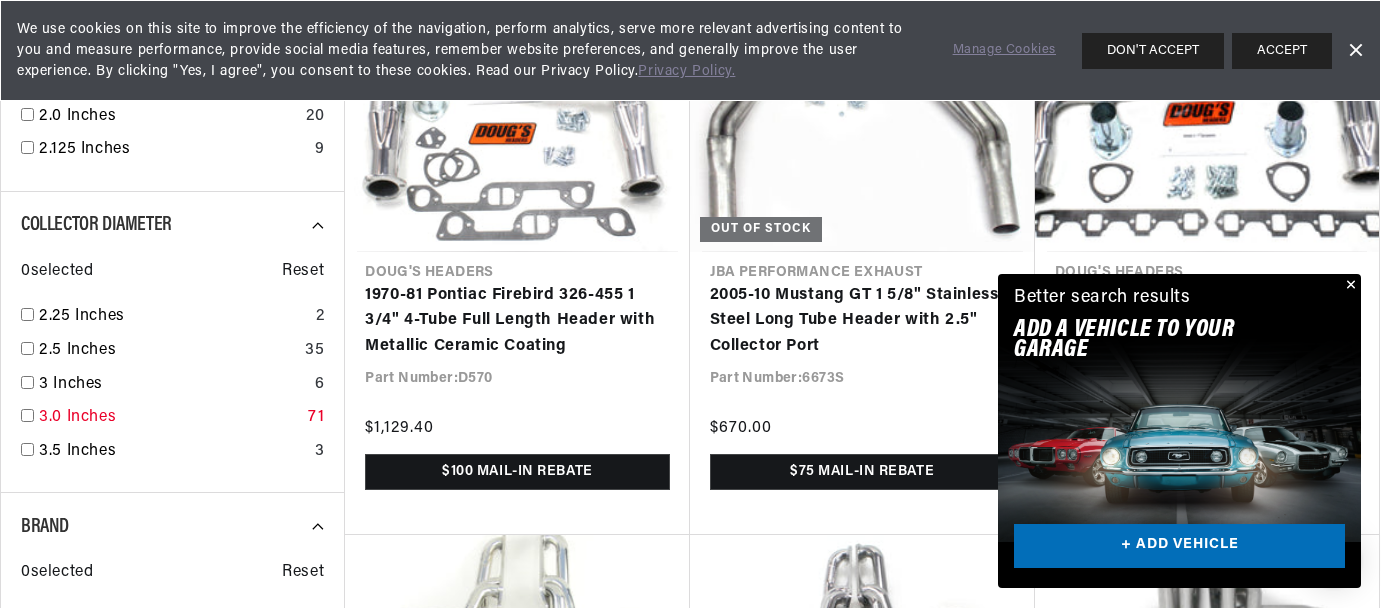 click at bounding box center [27, 415] 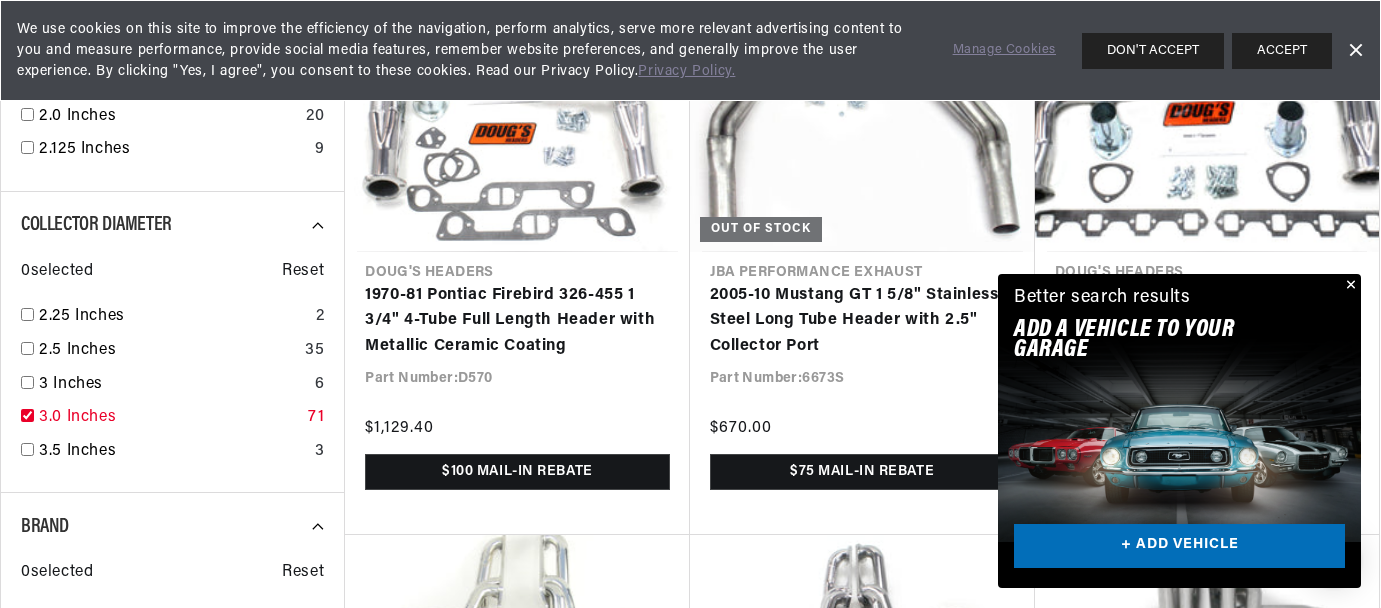 checkbox on "true" 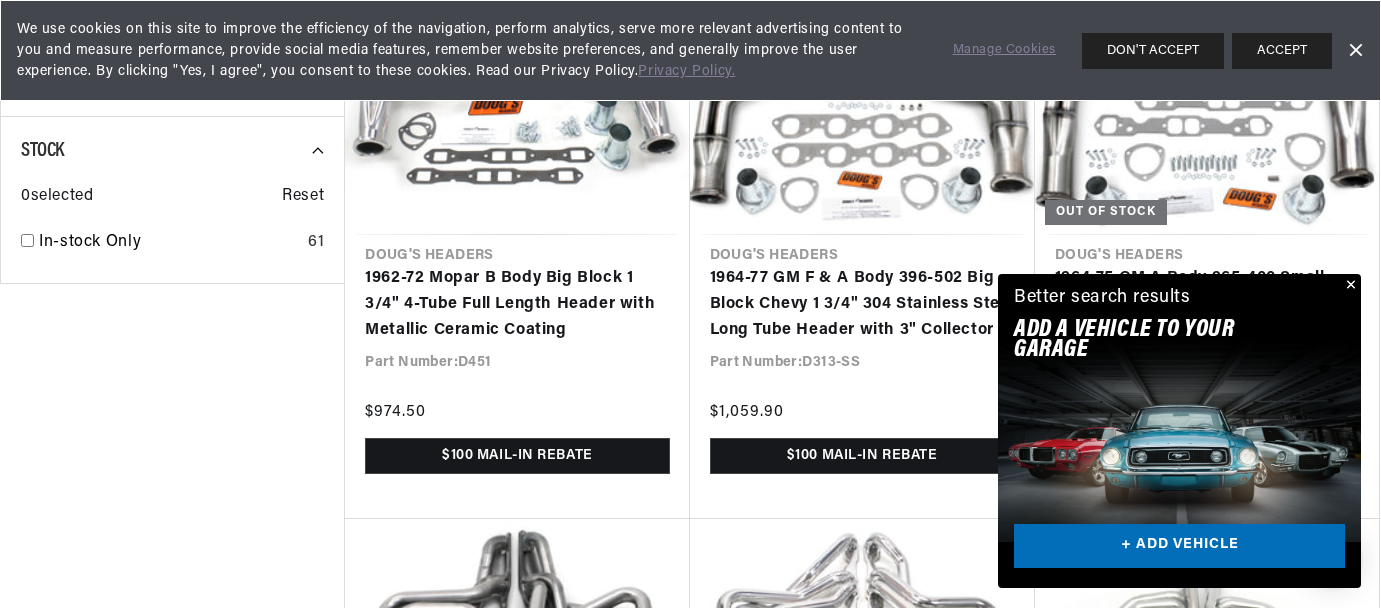 scroll, scrollTop: 2900, scrollLeft: 0, axis: vertical 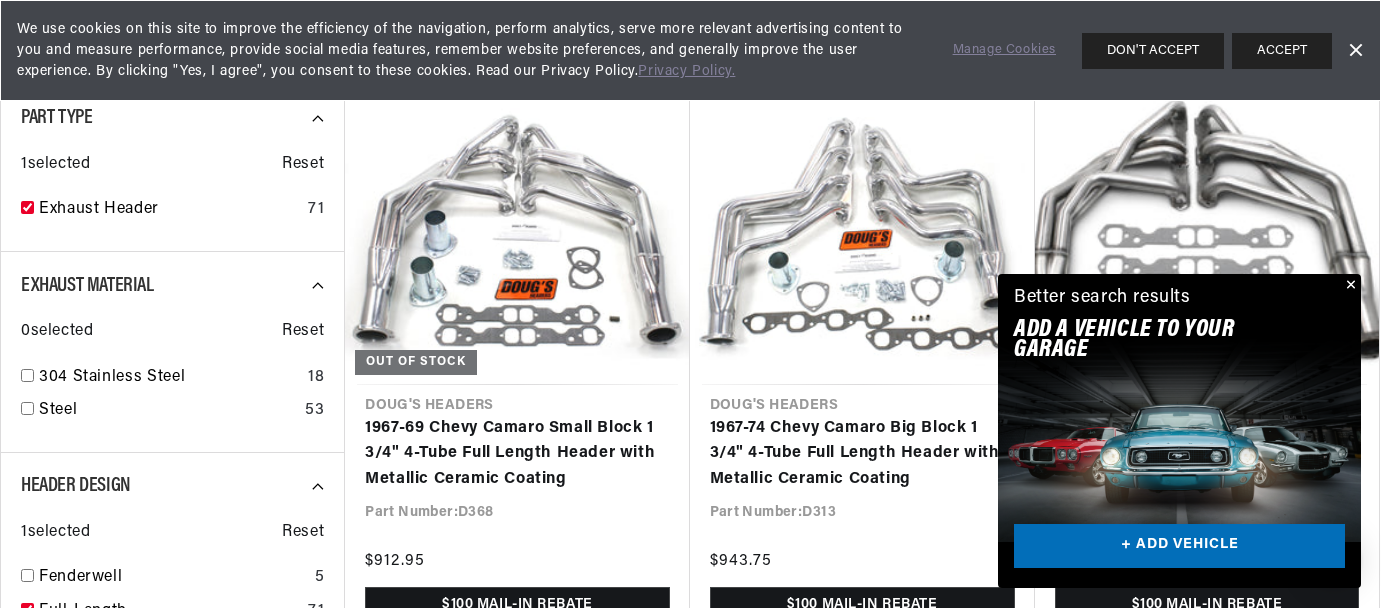 click at bounding box center [1349, 286] 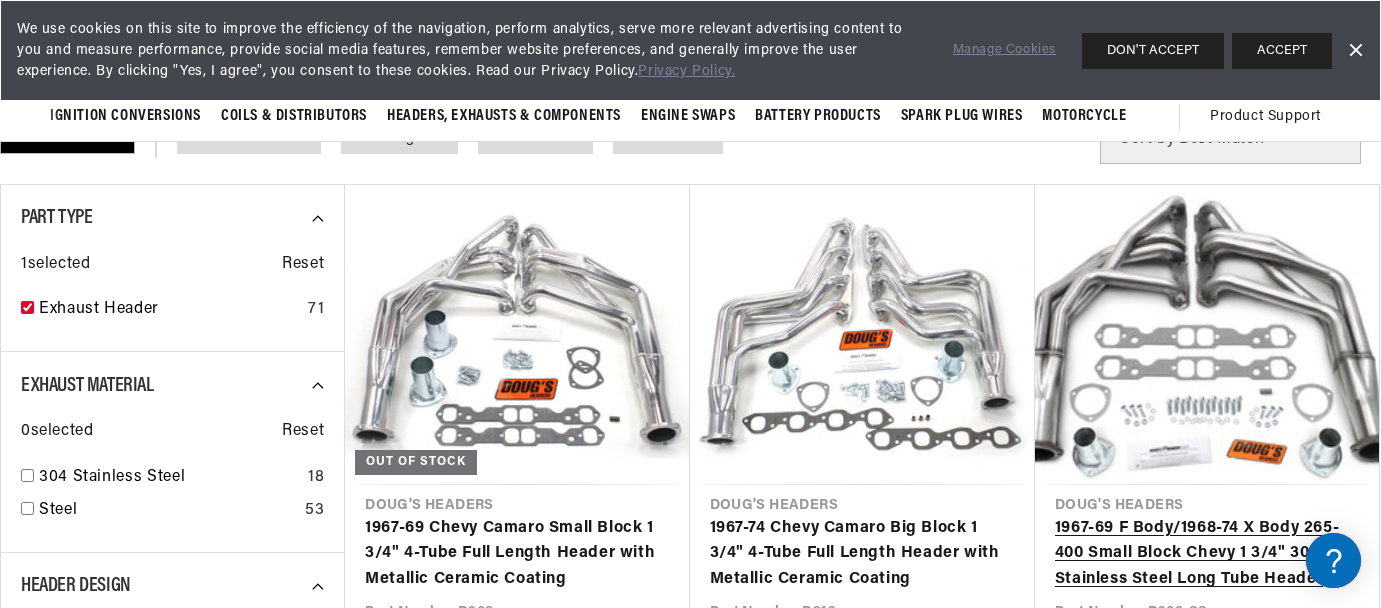 scroll, scrollTop: 500, scrollLeft: 0, axis: vertical 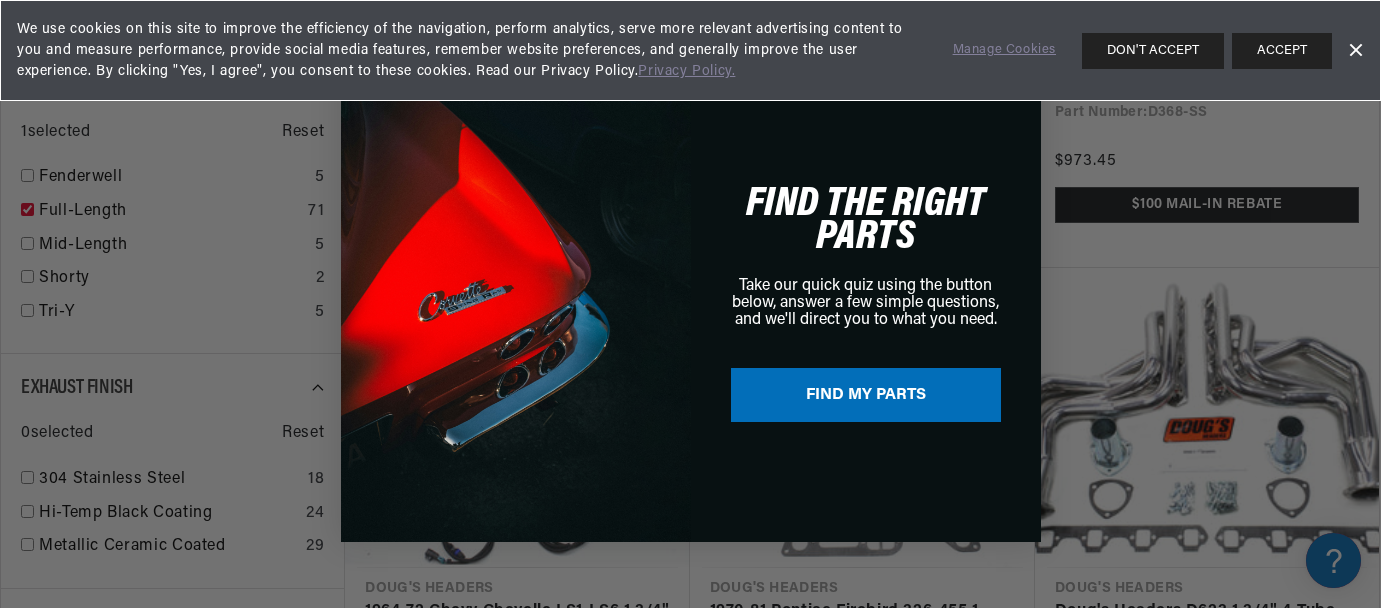 click at bounding box center [516, 304] 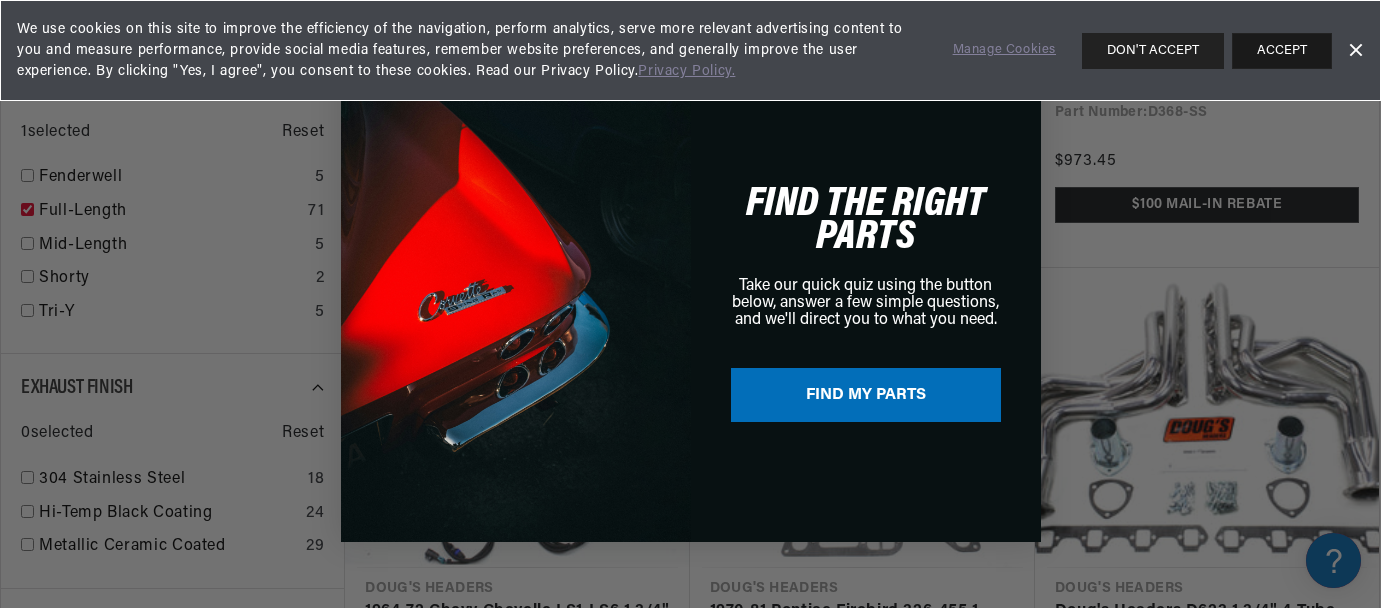 click on "ACCEPT" at bounding box center [1282, 51] 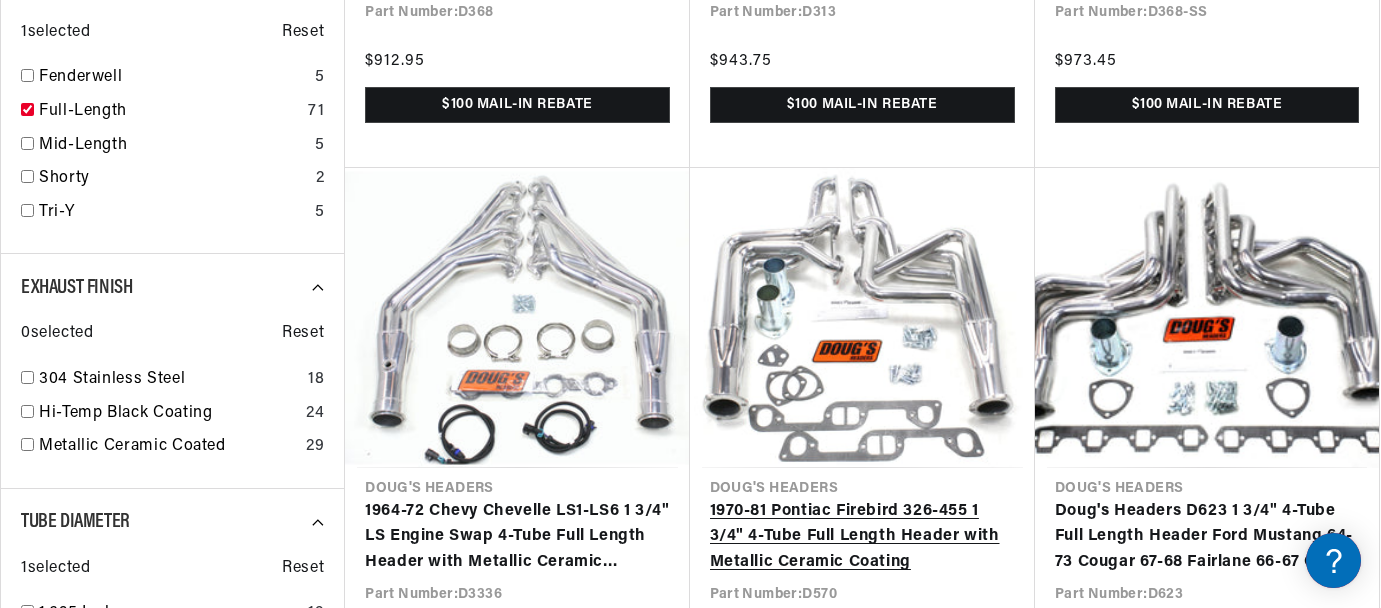 scroll, scrollTop: 1400, scrollLeft: 0, axis: vertical 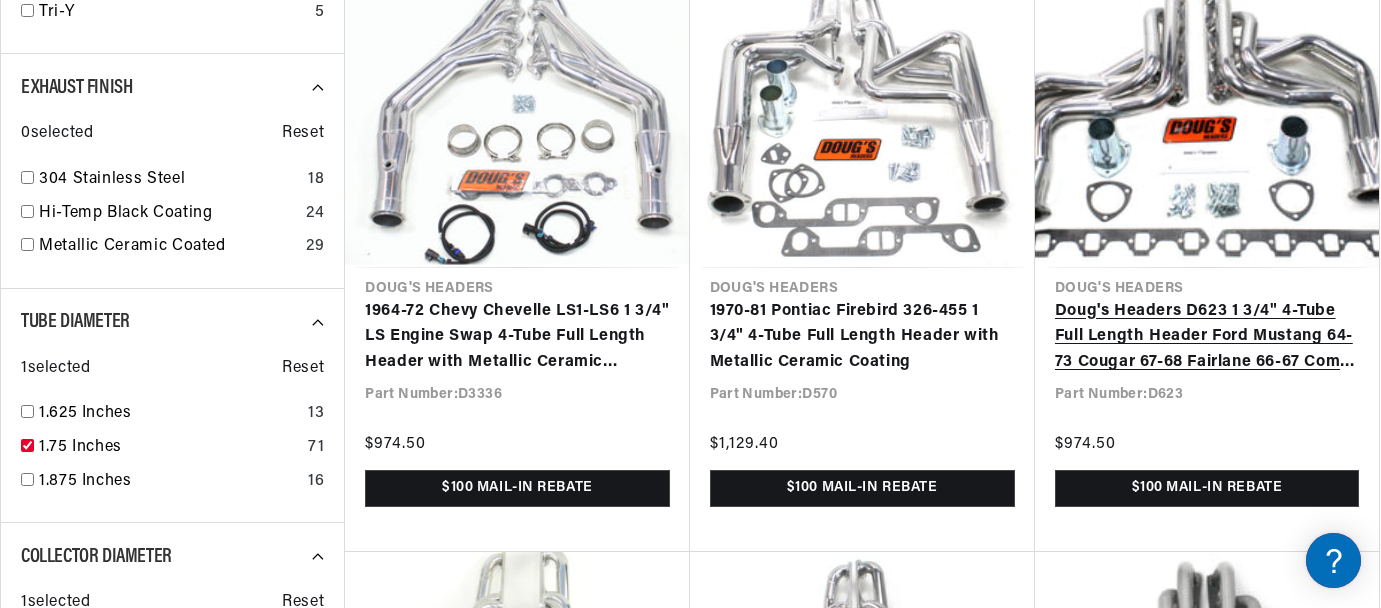 click on "Doug's Headers D623 1 3/4" 4-Tube Full Length Header Ford Mustang  64-73 Cougar 67-68 Fairlane 66-67  Comet 62-65 Ranchero 60-67 260-351W Falcon 60-65 260-302 with TCI or similar Mustang II Steering Swap Metallic Ceramic Coating" at bounding box center (1207, 337) 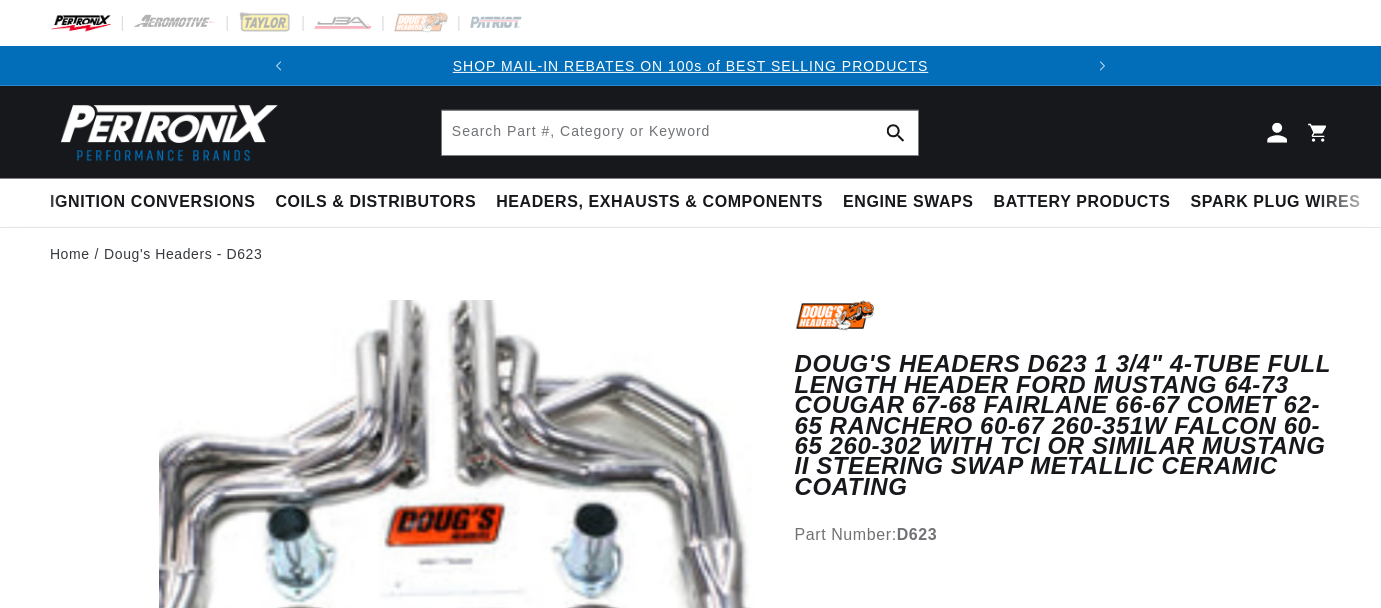 scroll, scrollTop: 0, scrollLeft: 0, axis: both 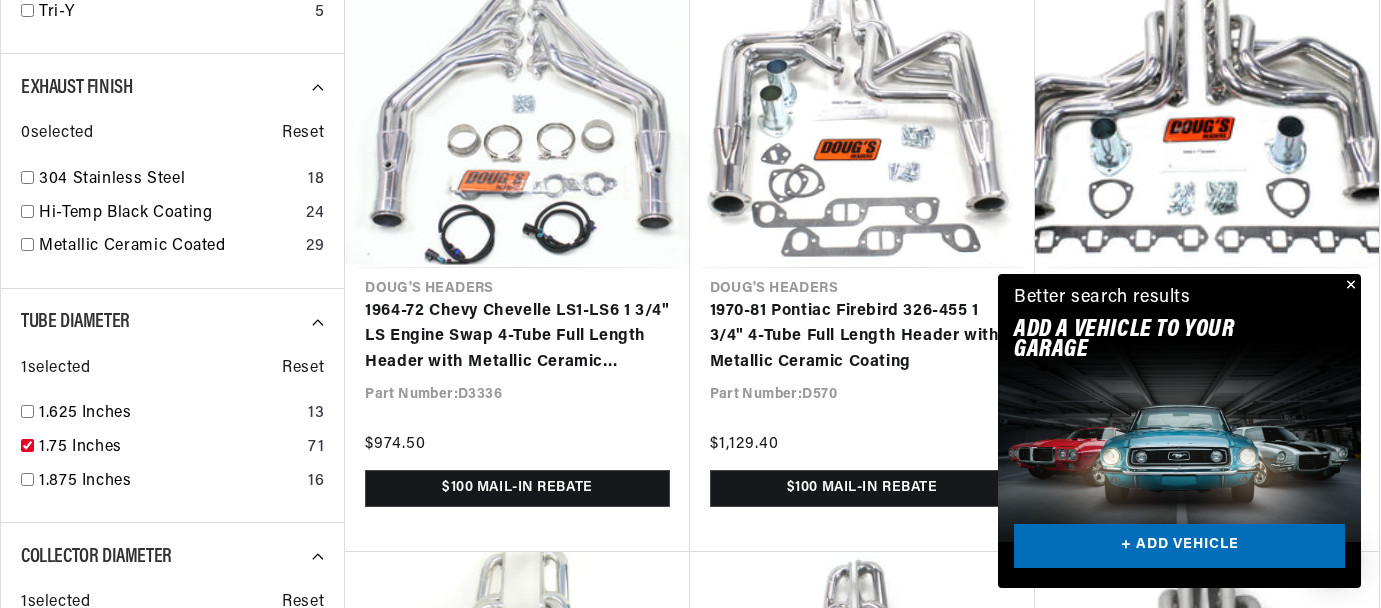 click at bounding box center [1349, 286] 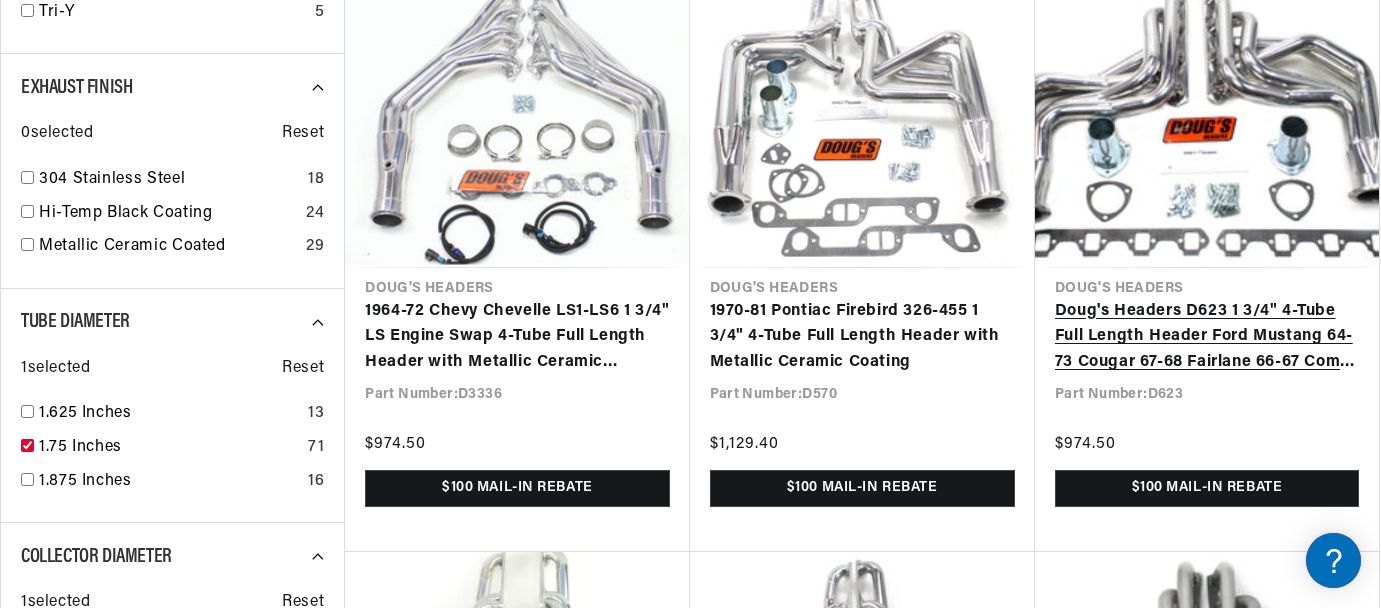 scroll, scrollTop: 0, scrollLeft: 747, axis: horizontal 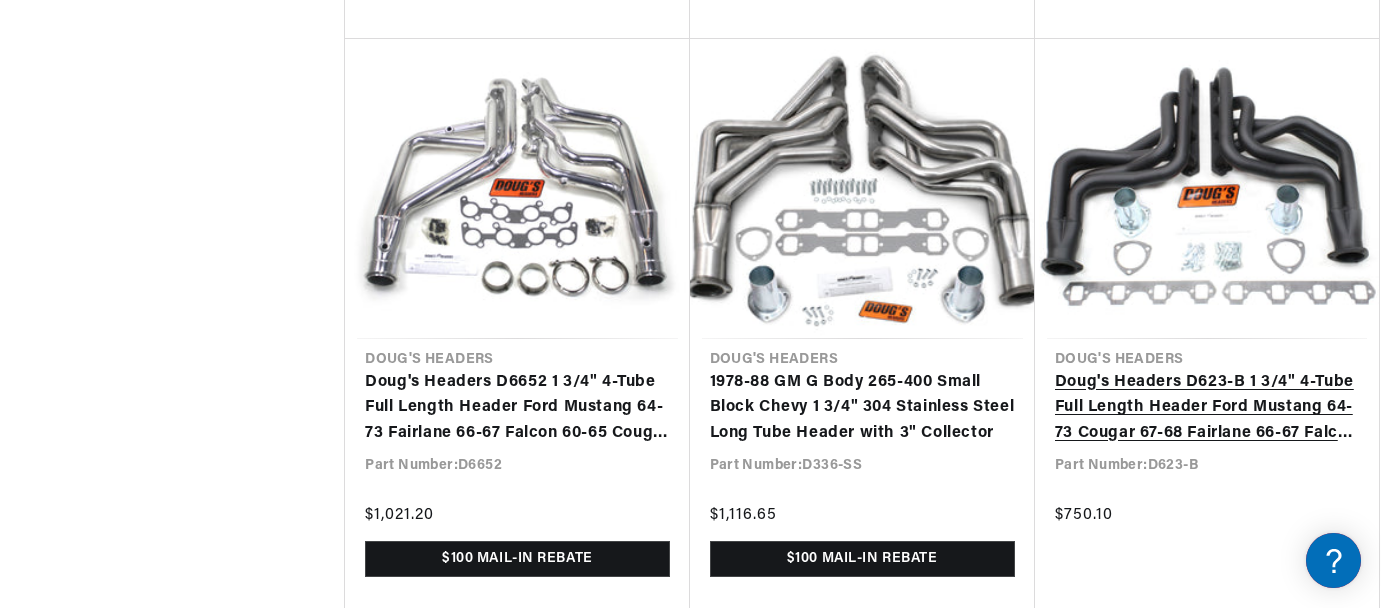 click on "Doug's Headers D623-B 1 3/4" 4-Tube Full Length Header Ford Mustang  64-73 Cougar 67-68 Fairlane 66-67 Falcon 60-65 Comet 62-65 Ranchero 60-67 260-351W with TCI or similar Mustang II Steering Swap Hi-Temp Black Coating" at bounding box center (1207, 408) 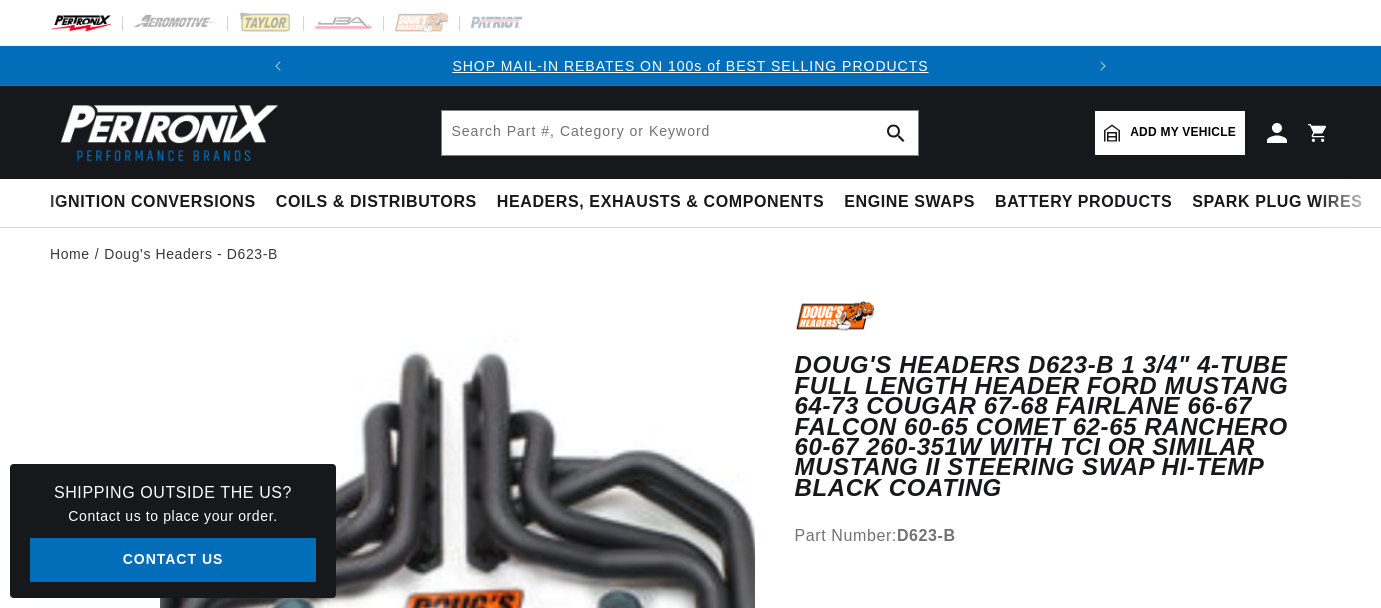 scroll, scrollTop: 0, scrollLeft: 0, axis: both 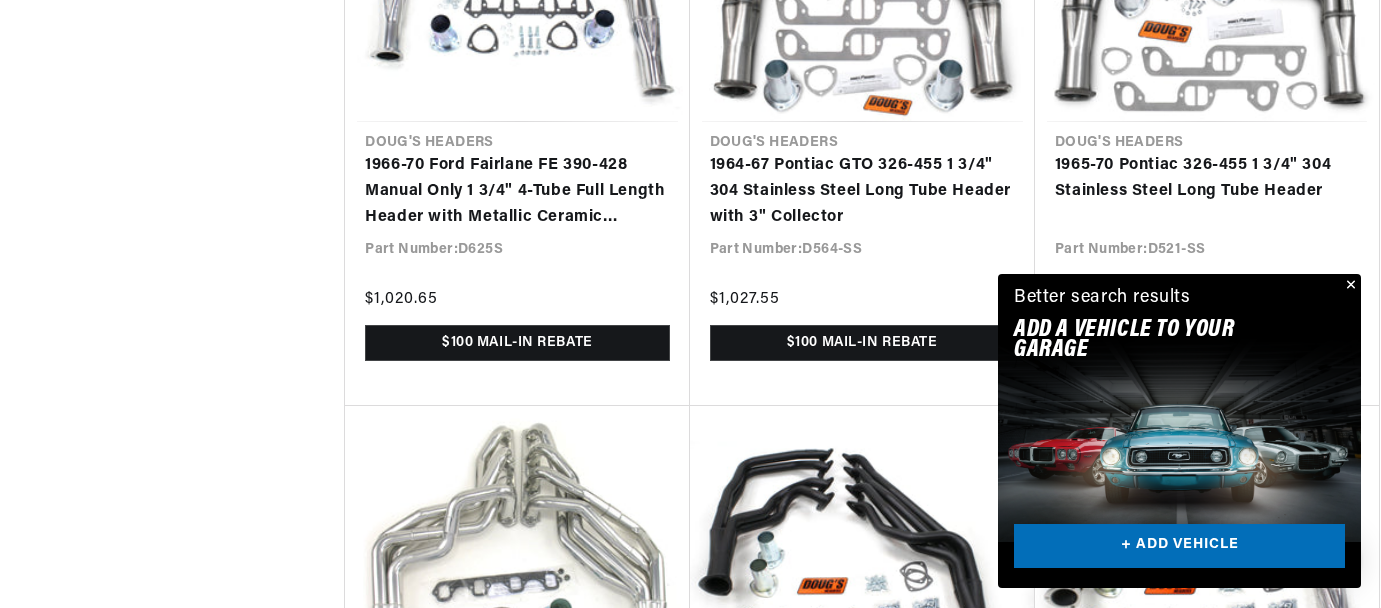 click at bounding box center (1349, 286) 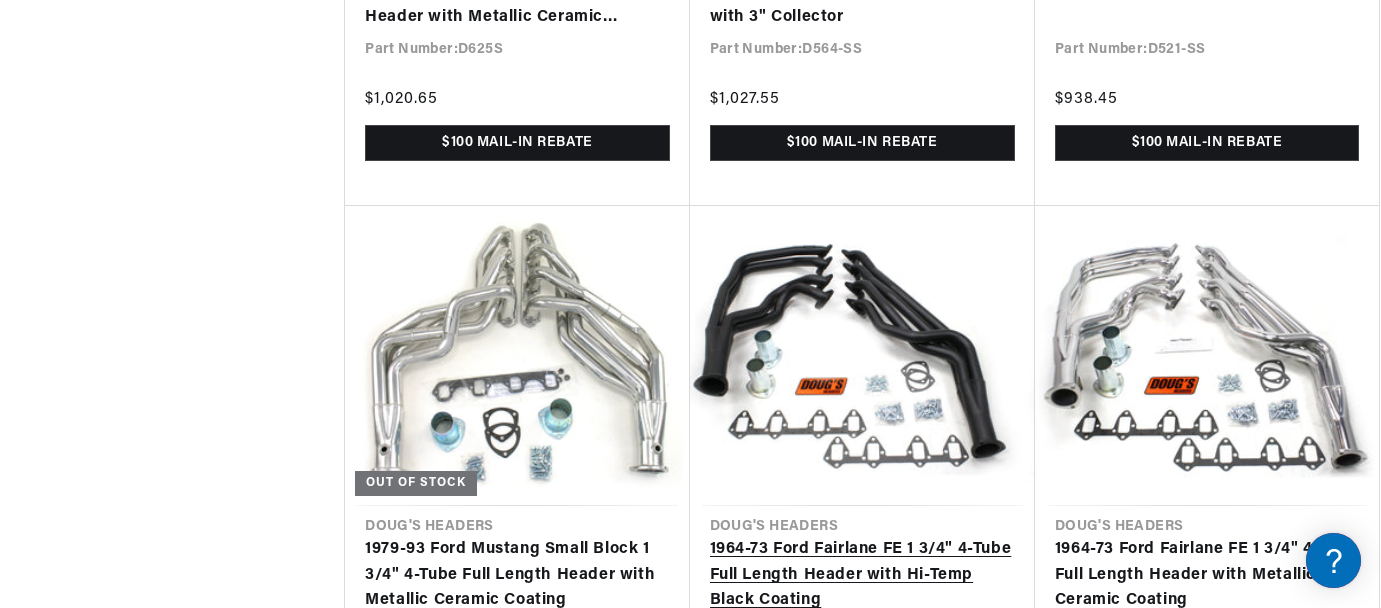 scroll, scrollTop: 7100, scrollLeft: 0, axis: vertical 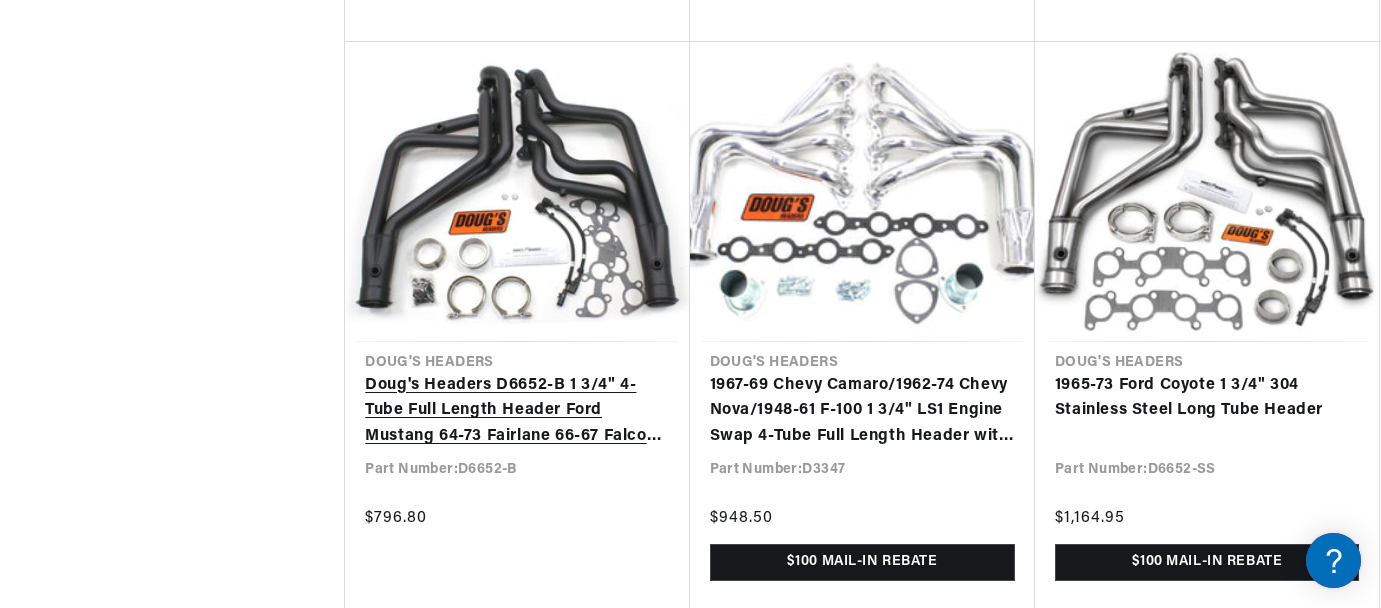 click on "Doug's Headers D6652-B 1 3/4" 4-Tube Full Length Header Ford Mustang 64-73 Fairlane 66-67 Falcon 60-65 Cougar 67-68 Coyote 5.0 Swap Hi-Temp Black Coating" at bounding box center (517, 411) 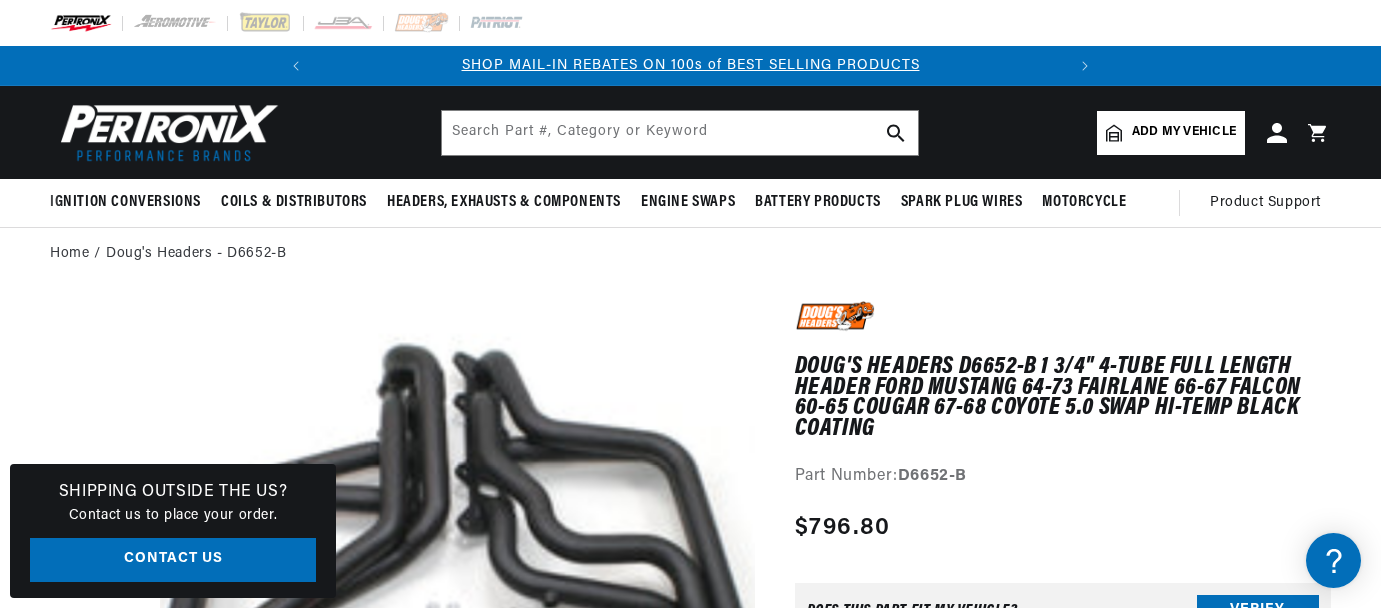 scroll, scrollTop: 0, scrollLeft: 0, axis: both 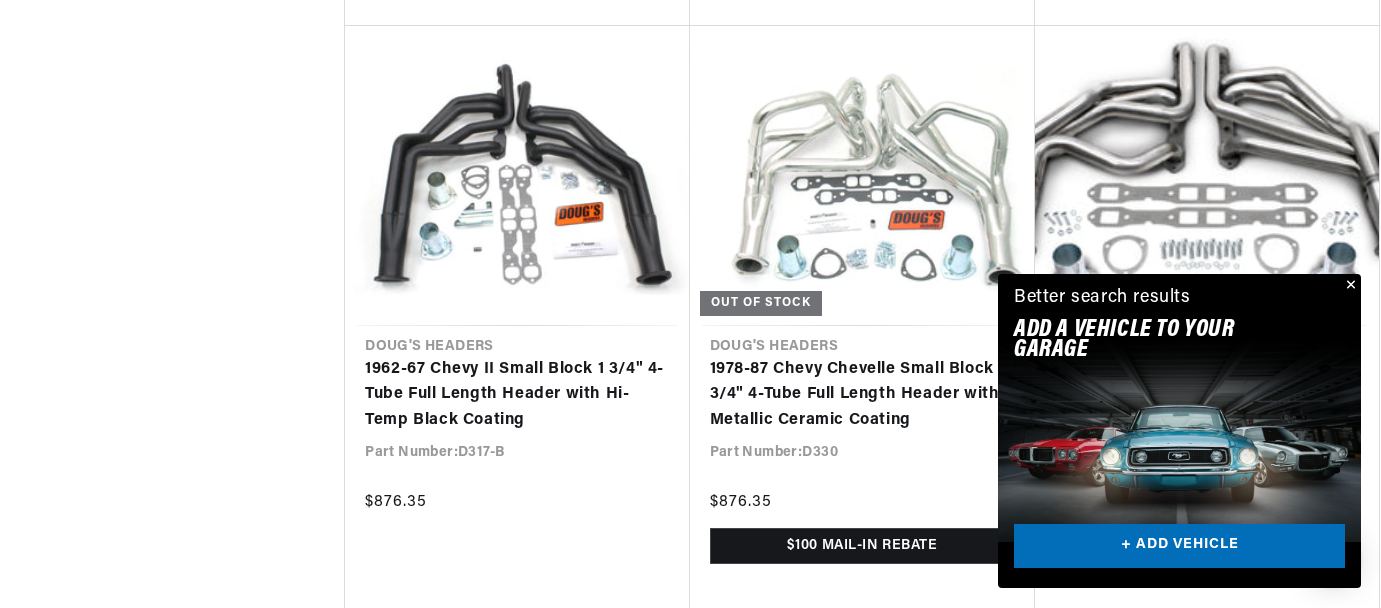 click at bounding box center [1349, 286] 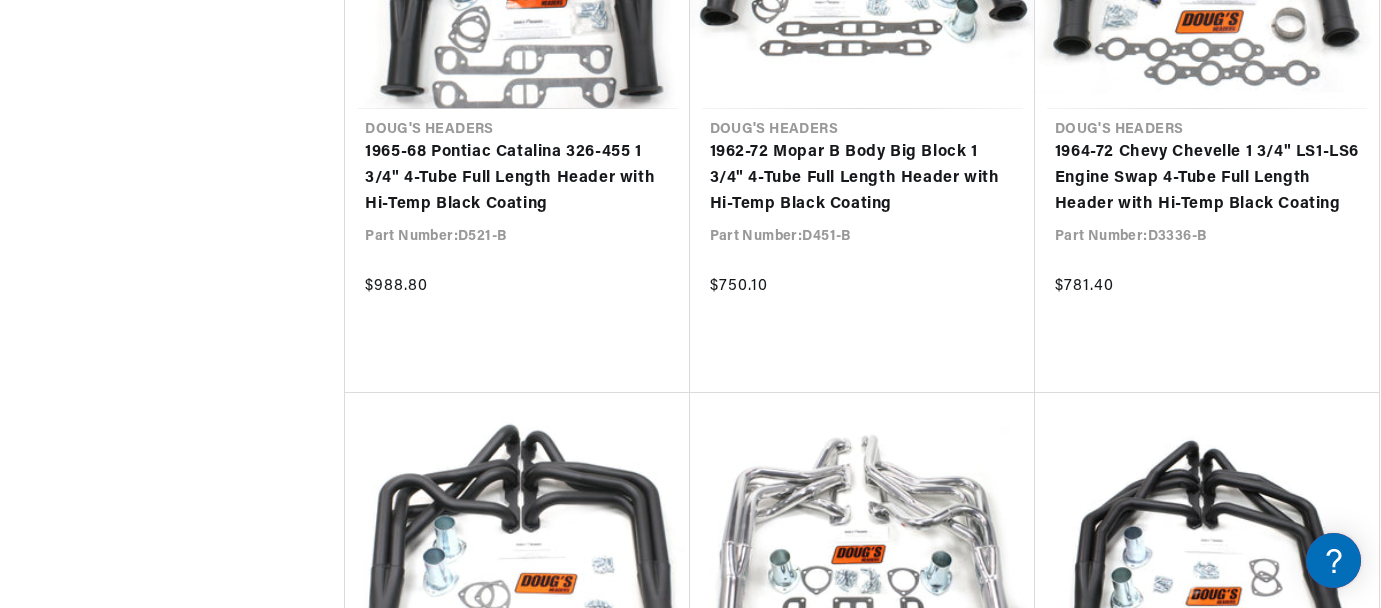 scroll, scrollTop: 11100, scrollLeft: 0, axis: vertical 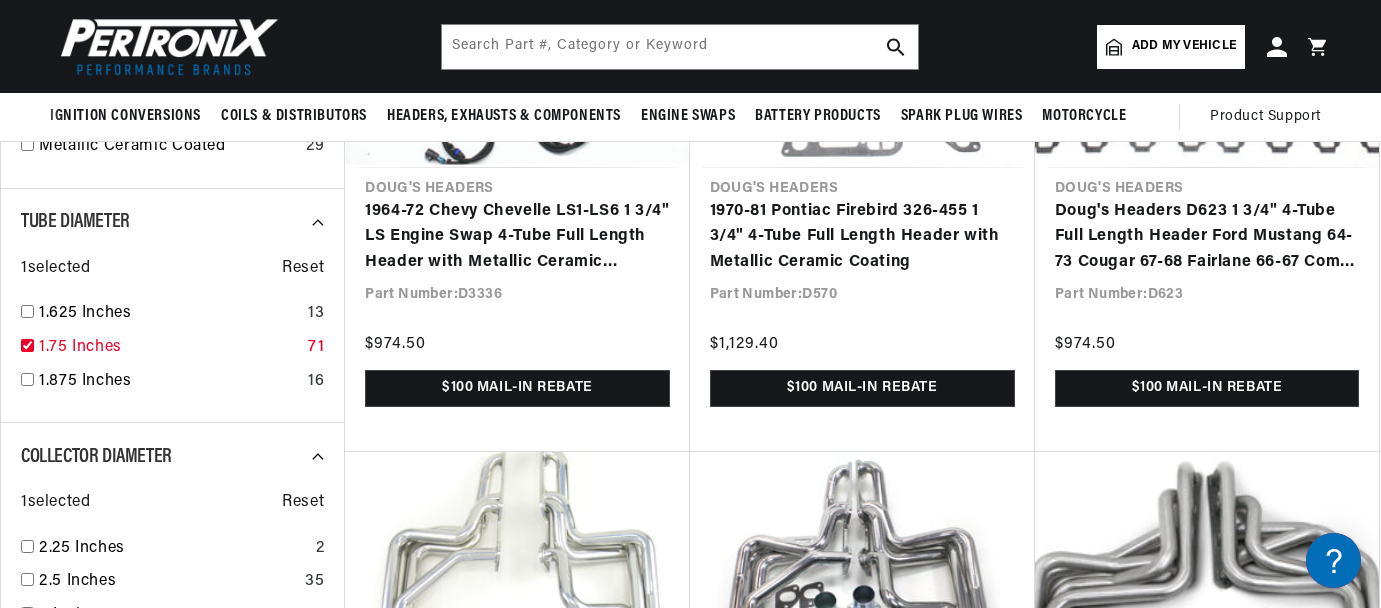 click at bounding box center (27, 345) 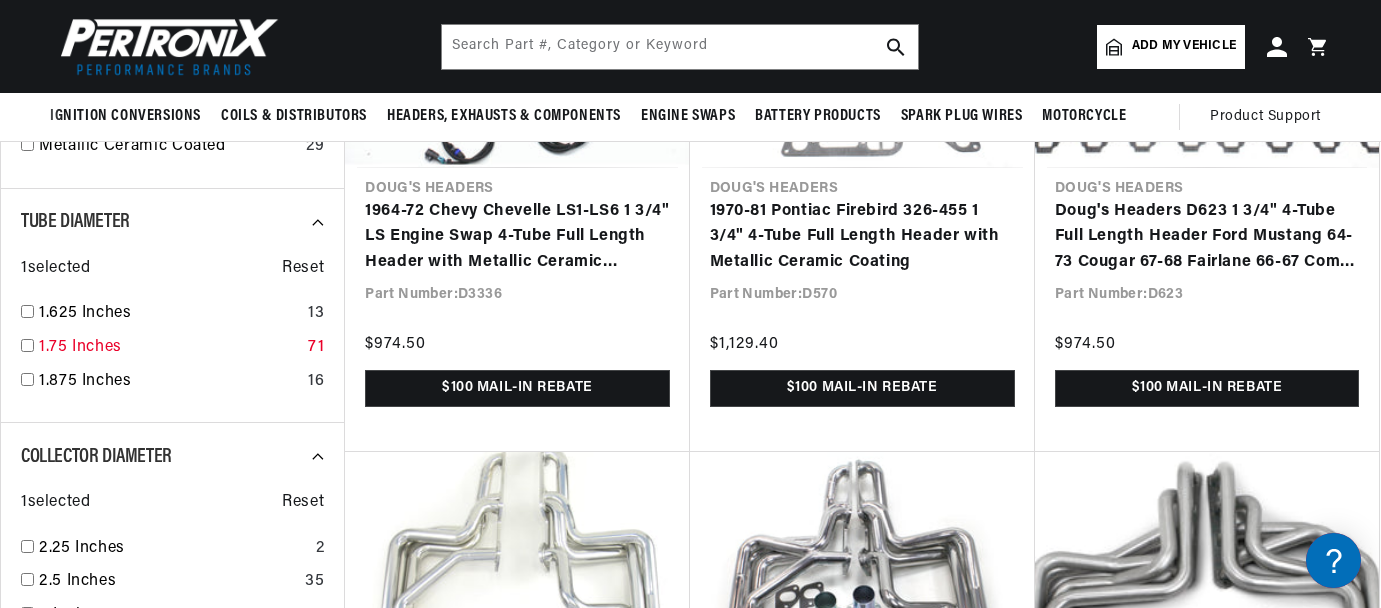 checkbox on "false" 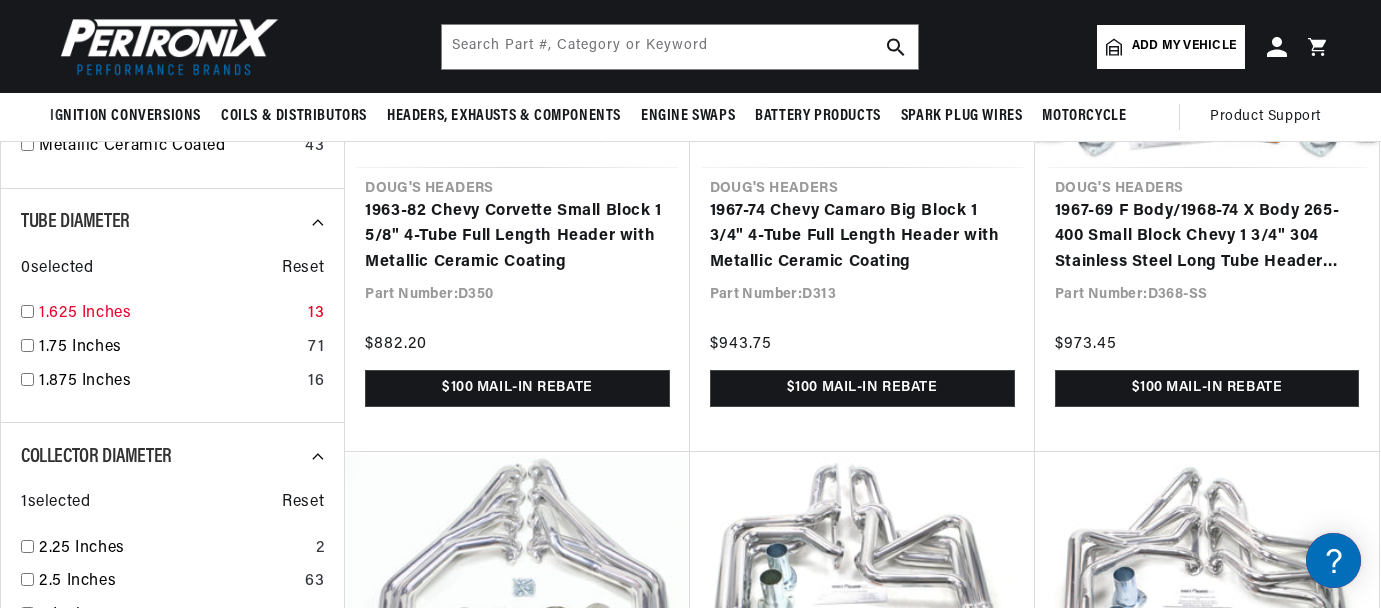 click at bounding box center [27, 311] 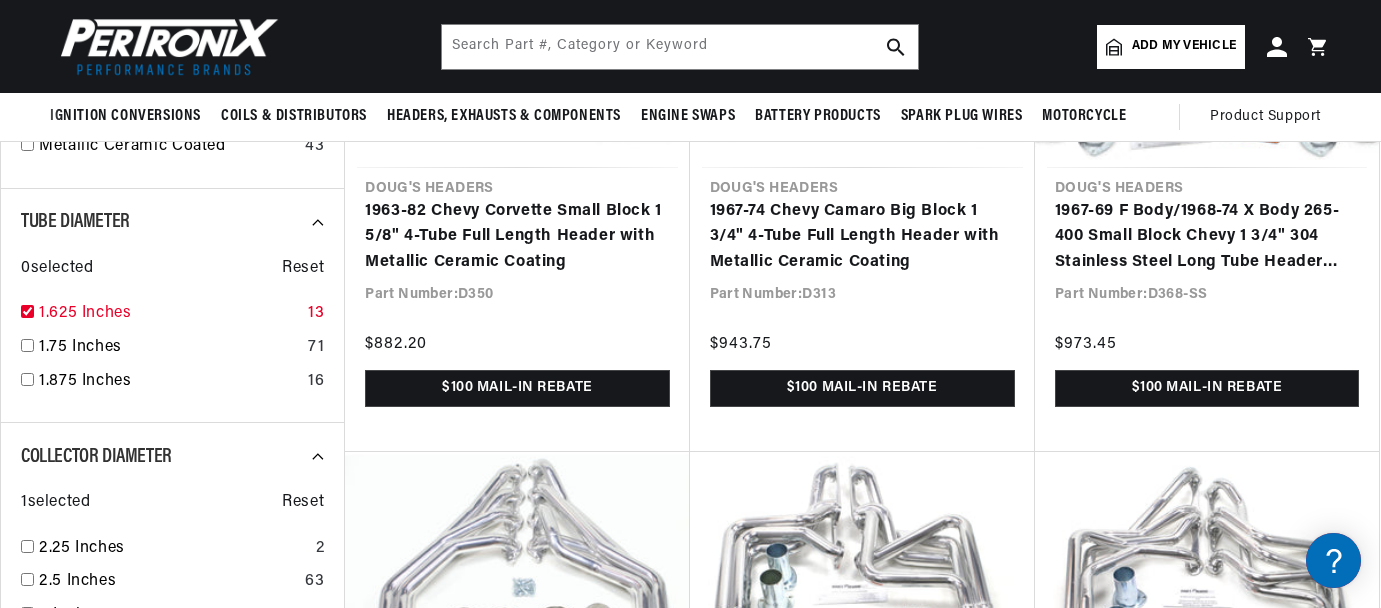 checkbox on "true" 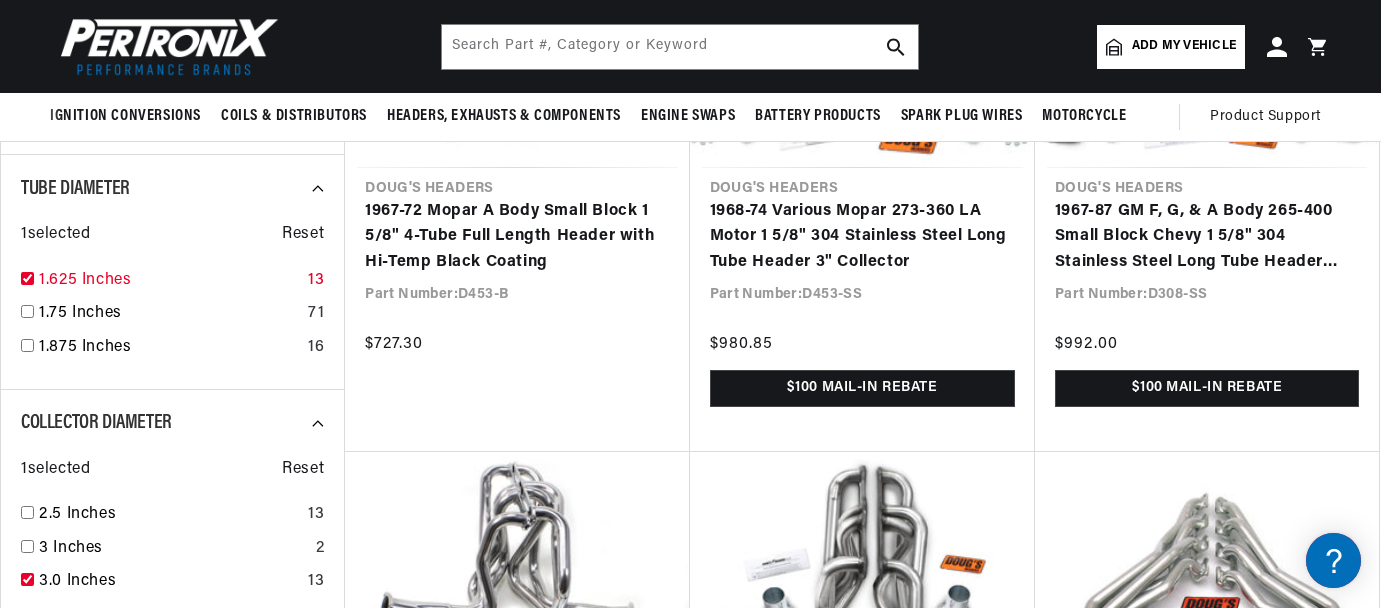 scroll, scrollTop: 0, scrollLeft: 0, axis: both 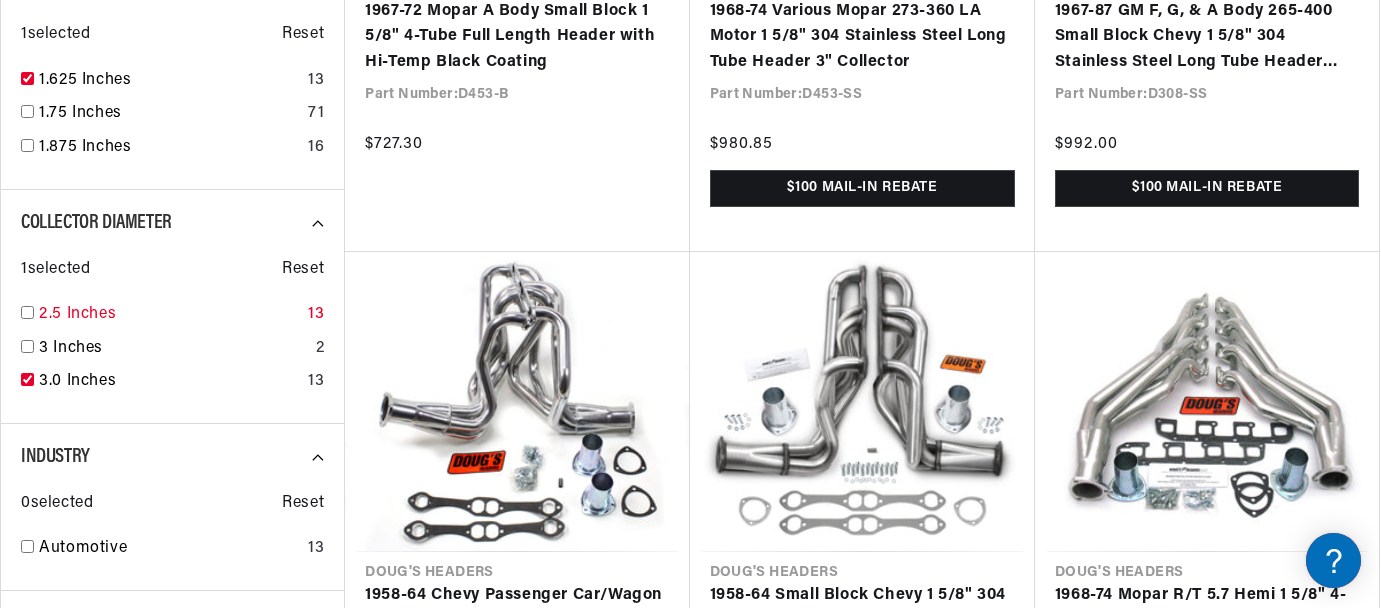 click at bounding box center (27, 312) 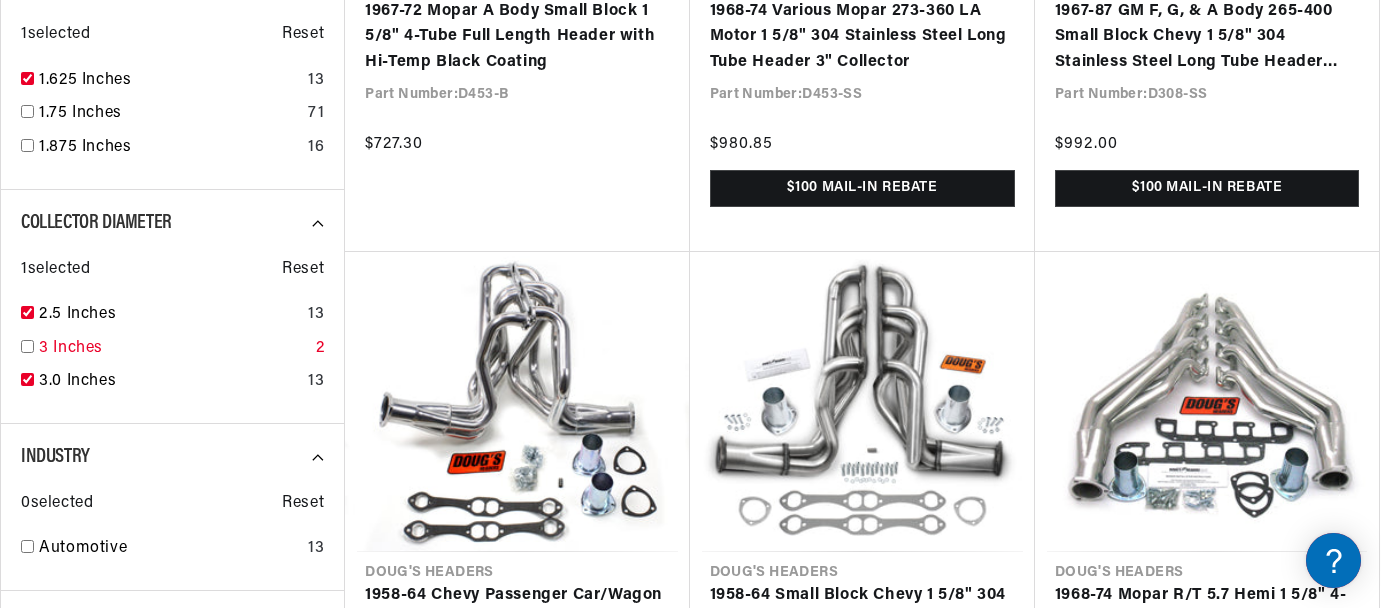 checkbox on "true" 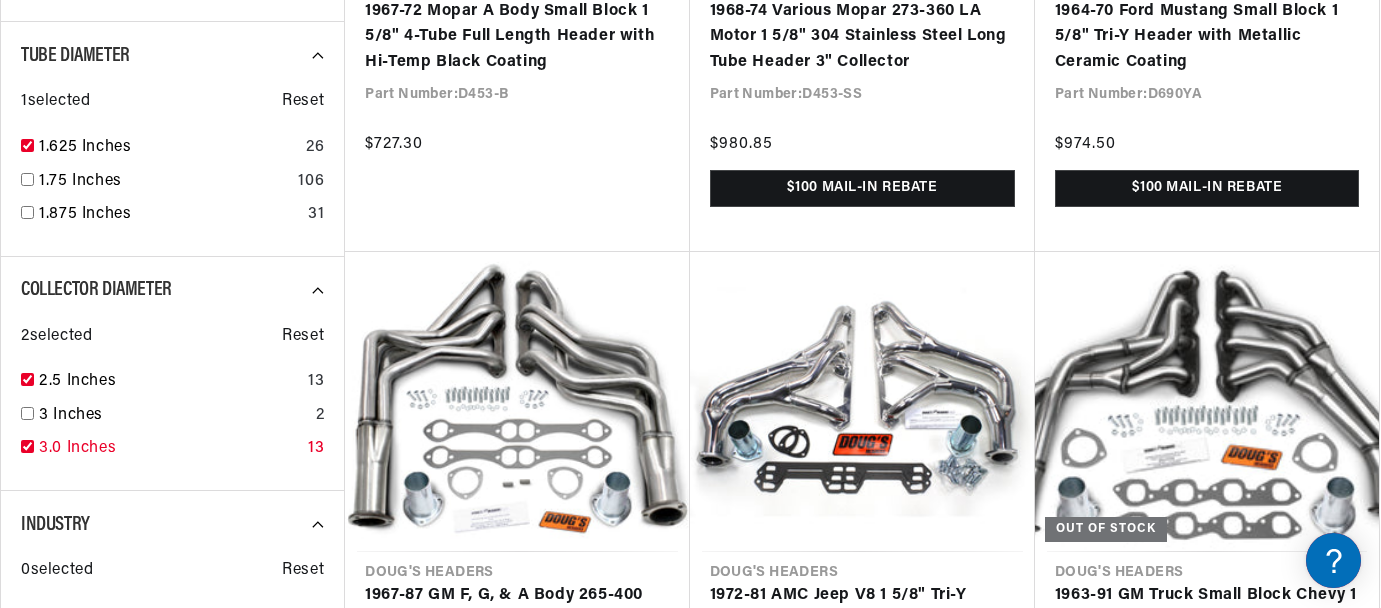 scroll, scrollTop: 0, scrollLeft: 747, axis: horizontal 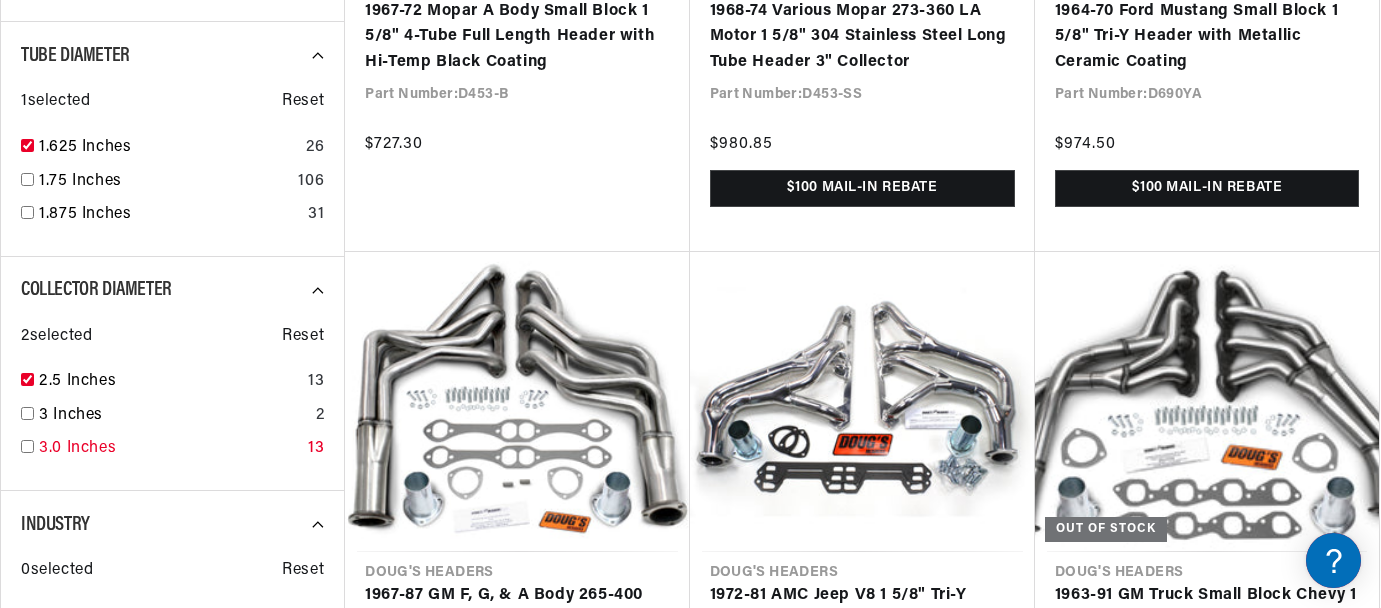 checkbox on "false" 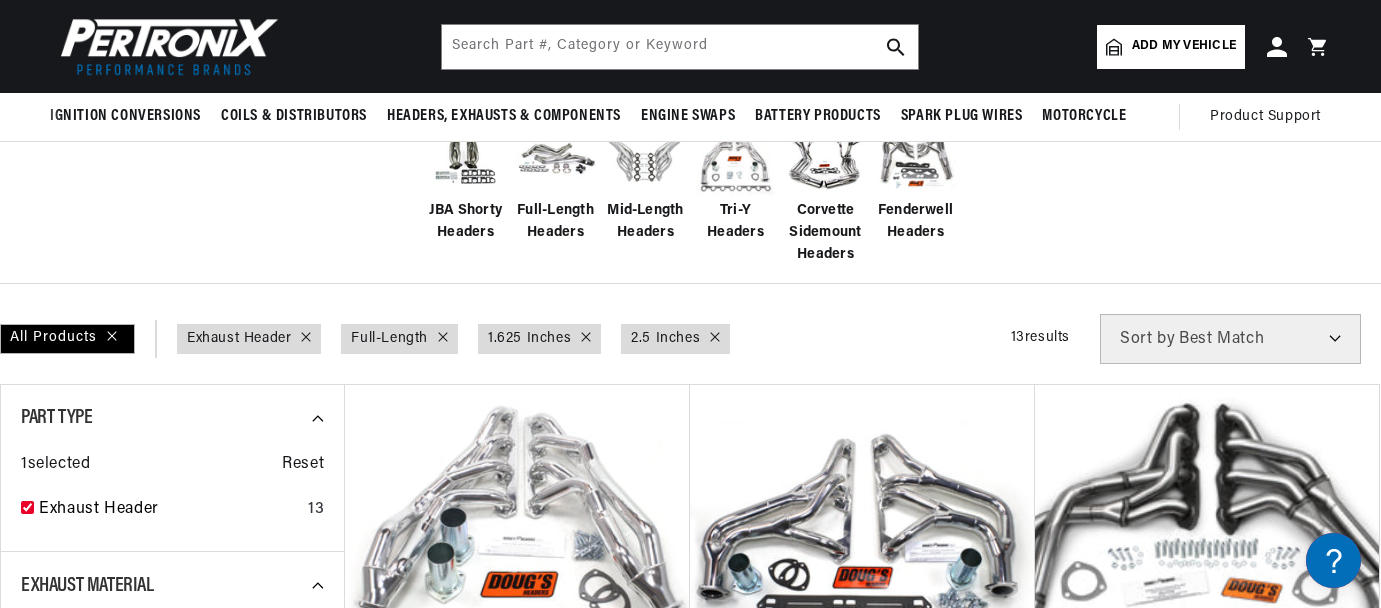 scroll, scrollTop: 700, scrollLeft: 0, axis: vertical 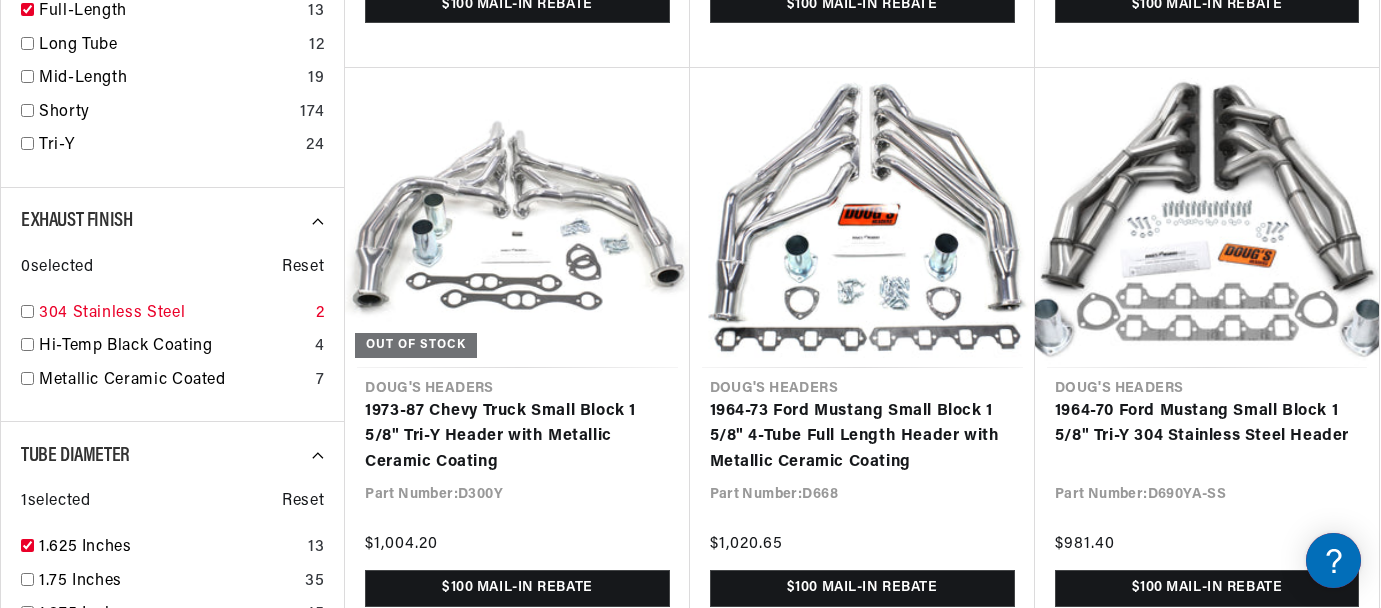 click at bounding box center [27, 311] 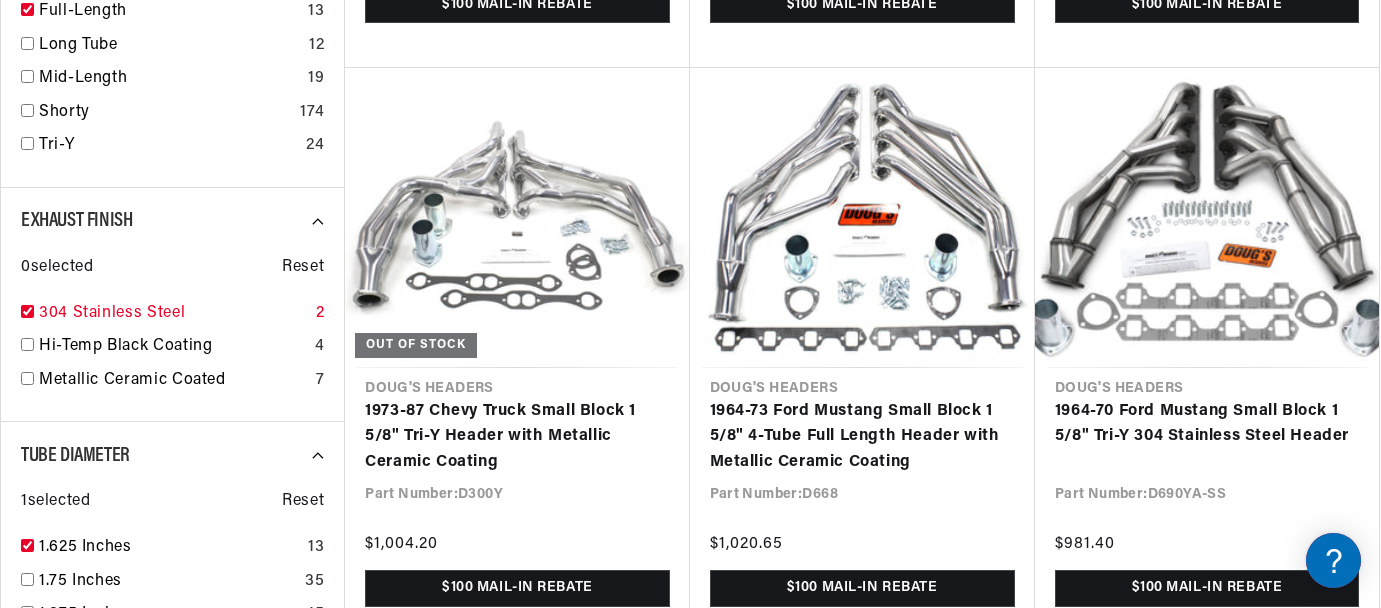 checkbox on "true" 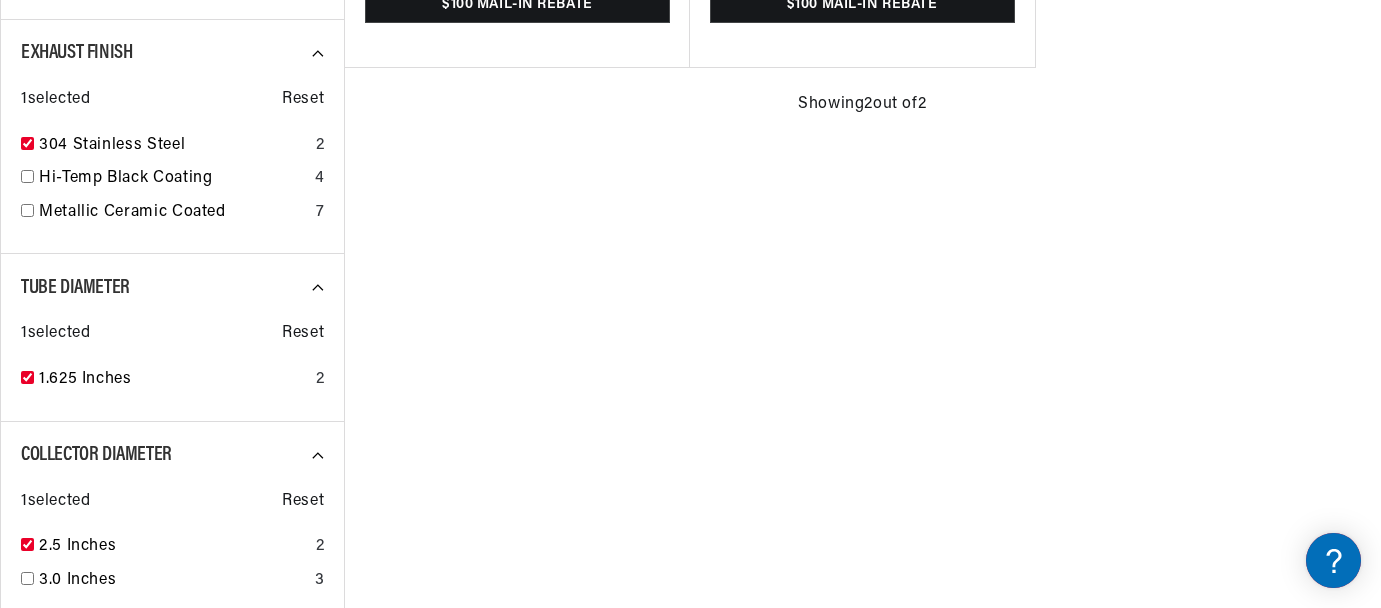 scroll, scrollTop: 0, scrollLeft: 747, axis: horizontal 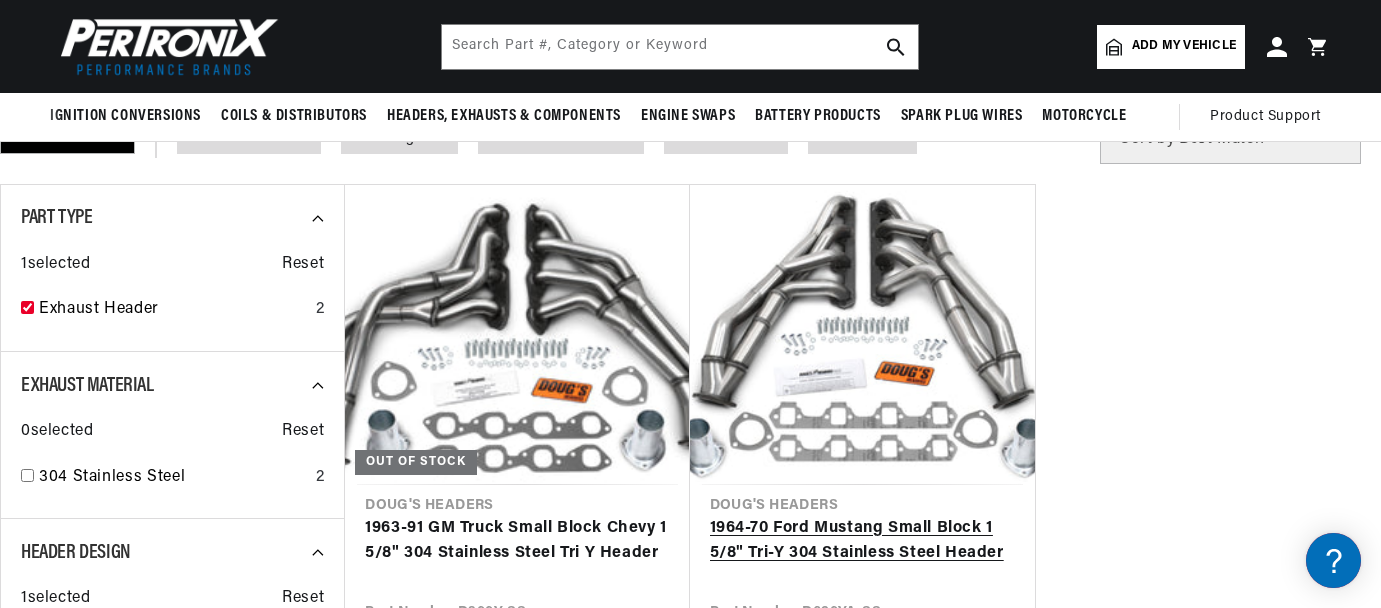 click on "1964-70 Ford Mustang Small Block 1 5/8" Tri-Y 304 Stainless Steel Header" at bounding box center [862, 541] 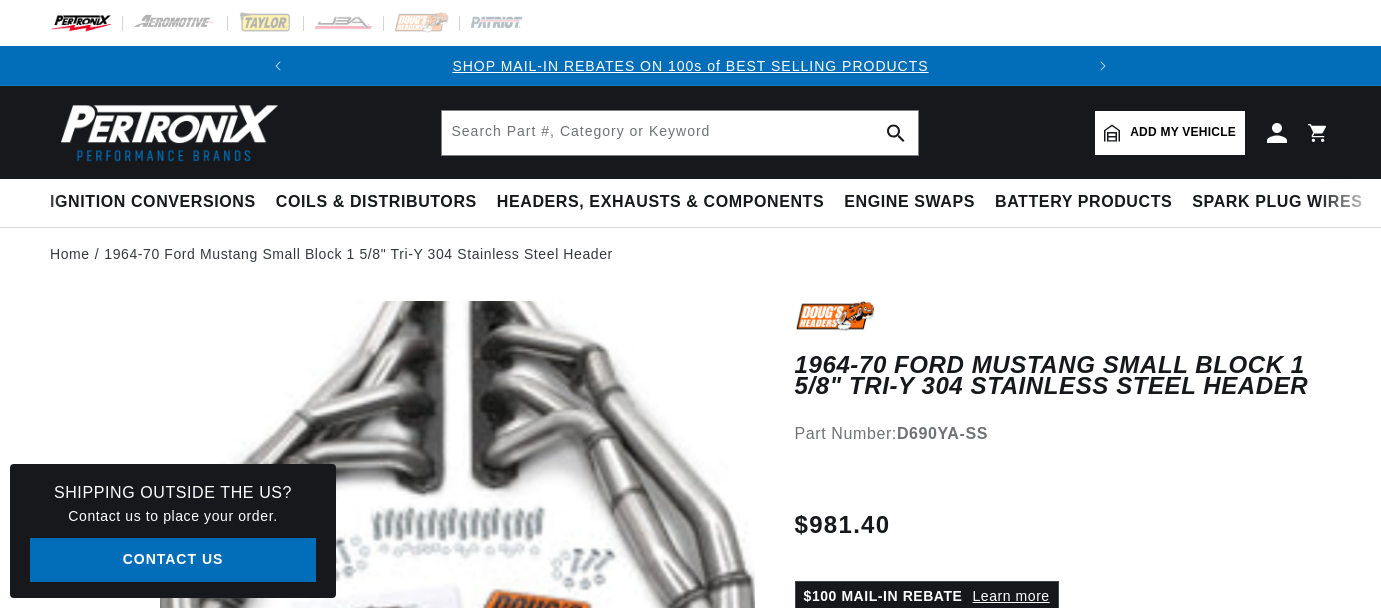 scroll, scrollTop: 0, scrollLeft: 0, axis: both 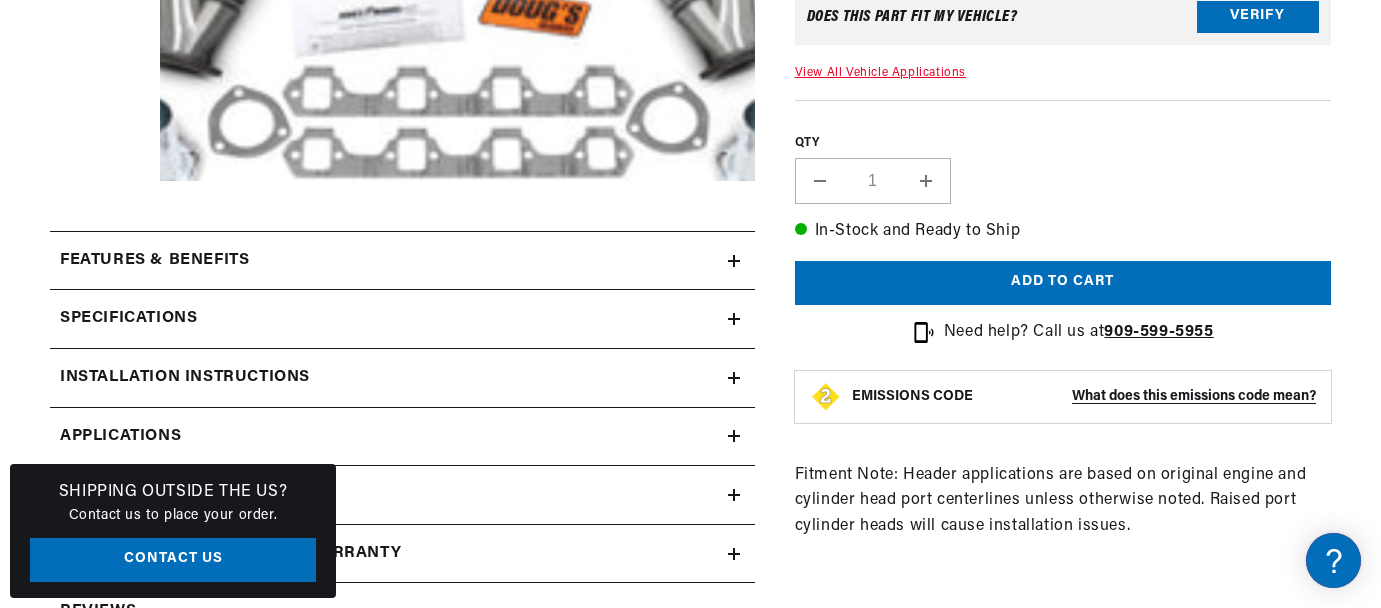 click 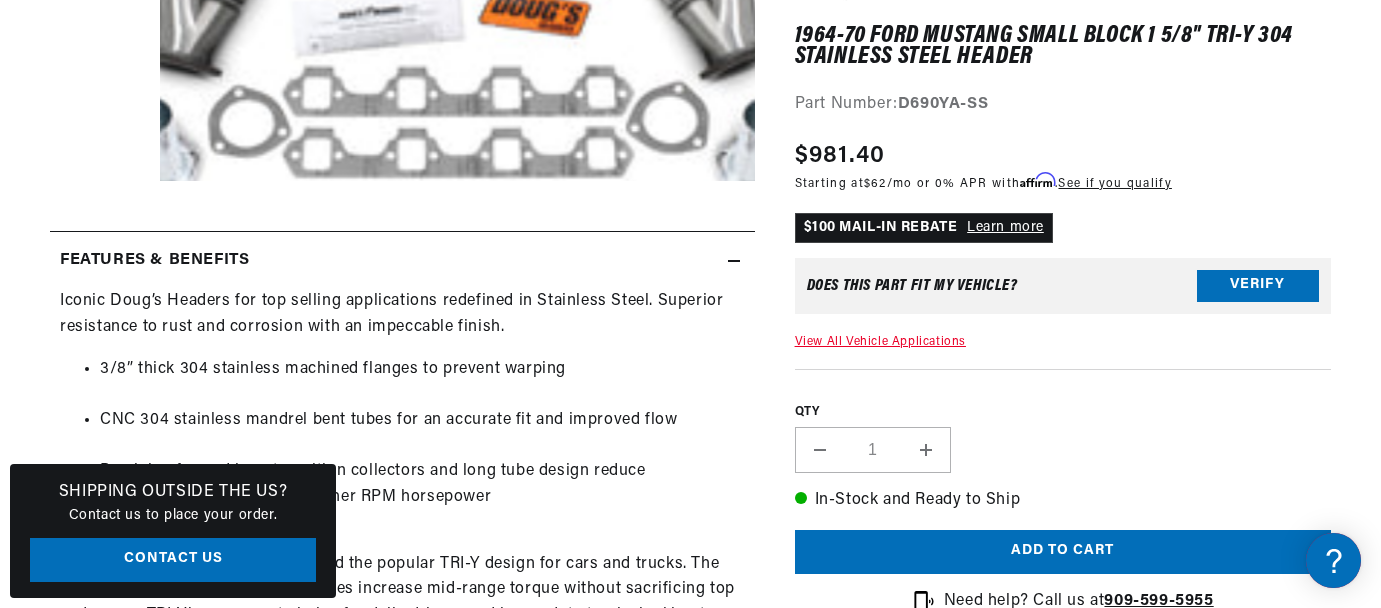 scroll, scrollTop: 0, scrollLeft: 0, axis: both 